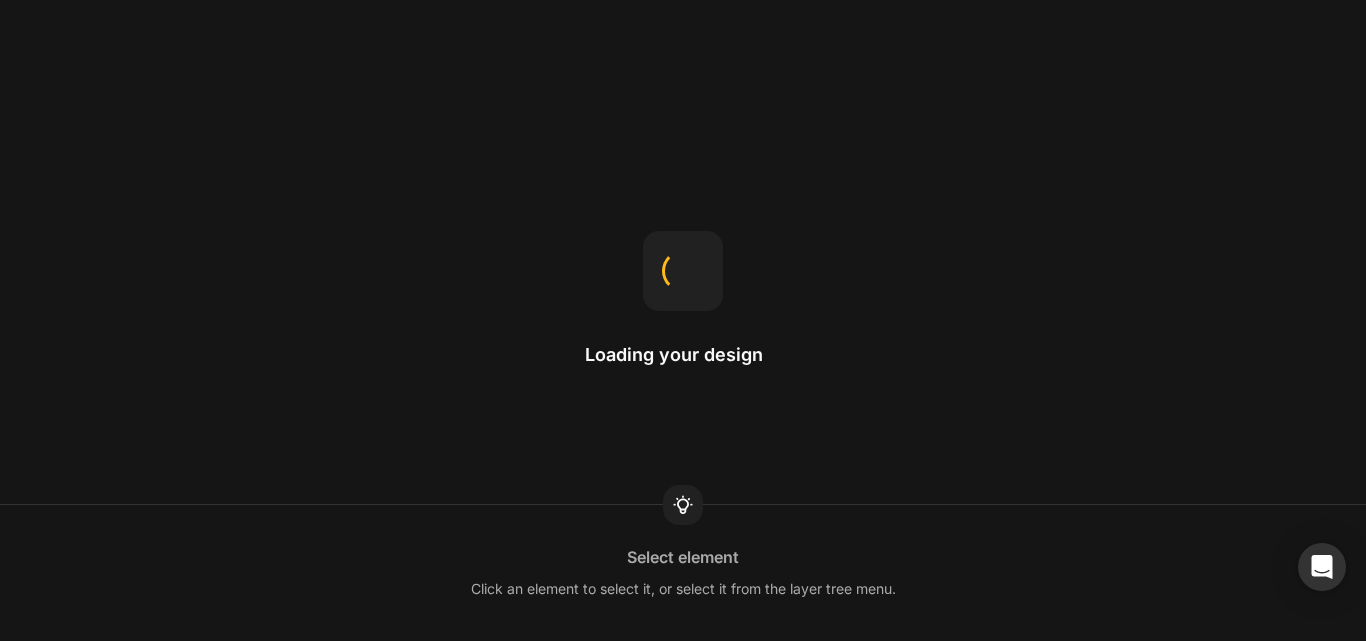 scroll, scrollTop: 0, scrollLeft: 0, axis: both 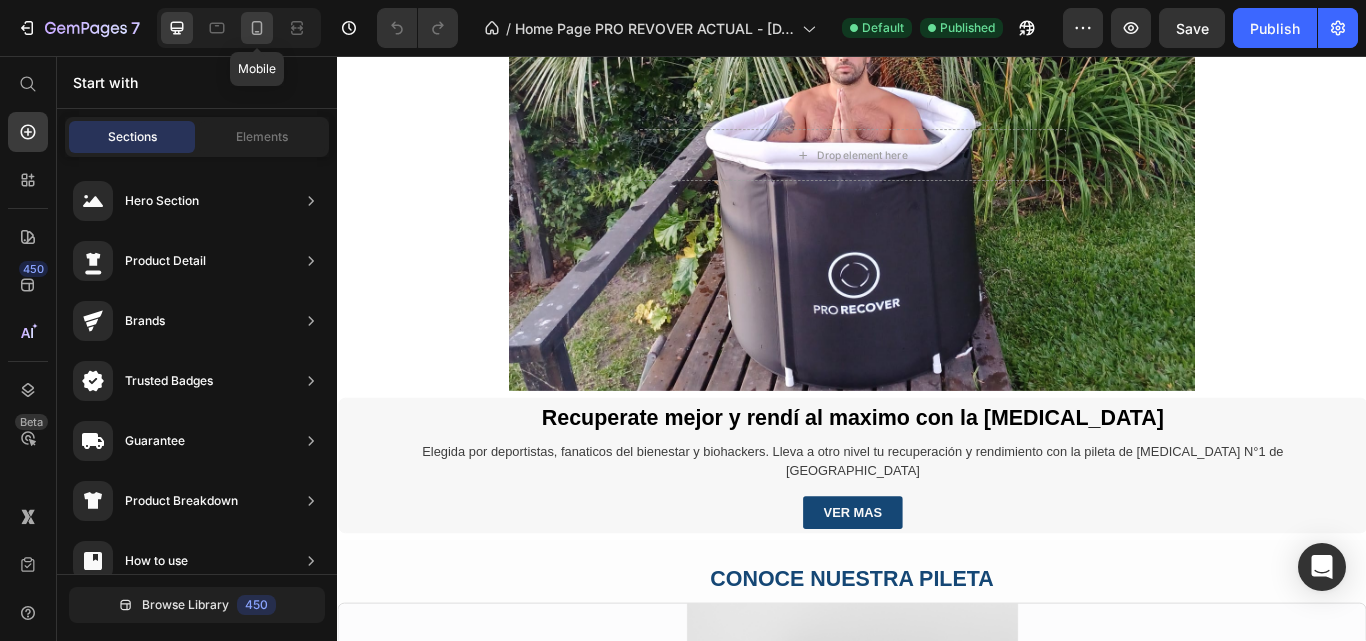 drag, startPoint x: 263, startPoint y: 29, endPoint x: 428, endPoint y: 49, distance: 166.2077 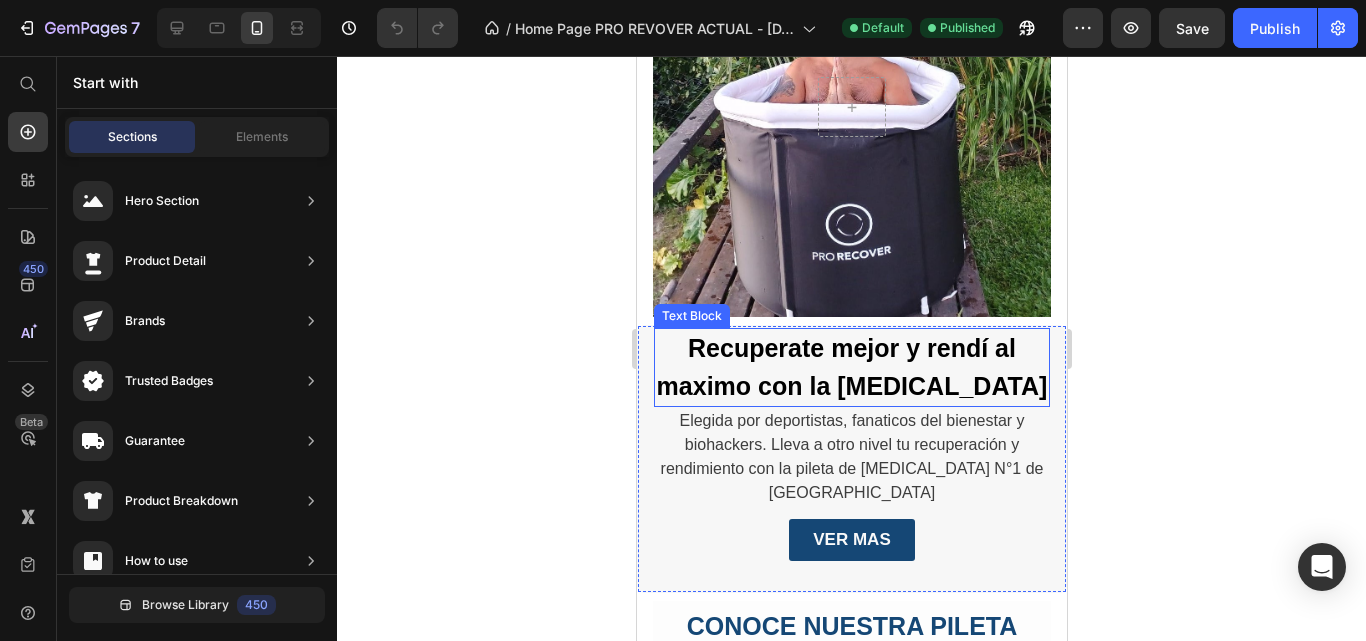 click on "Recuperate mejor y rendí al maximo con la [MEDICAL_DATA]" at bounding box center [851, 367] 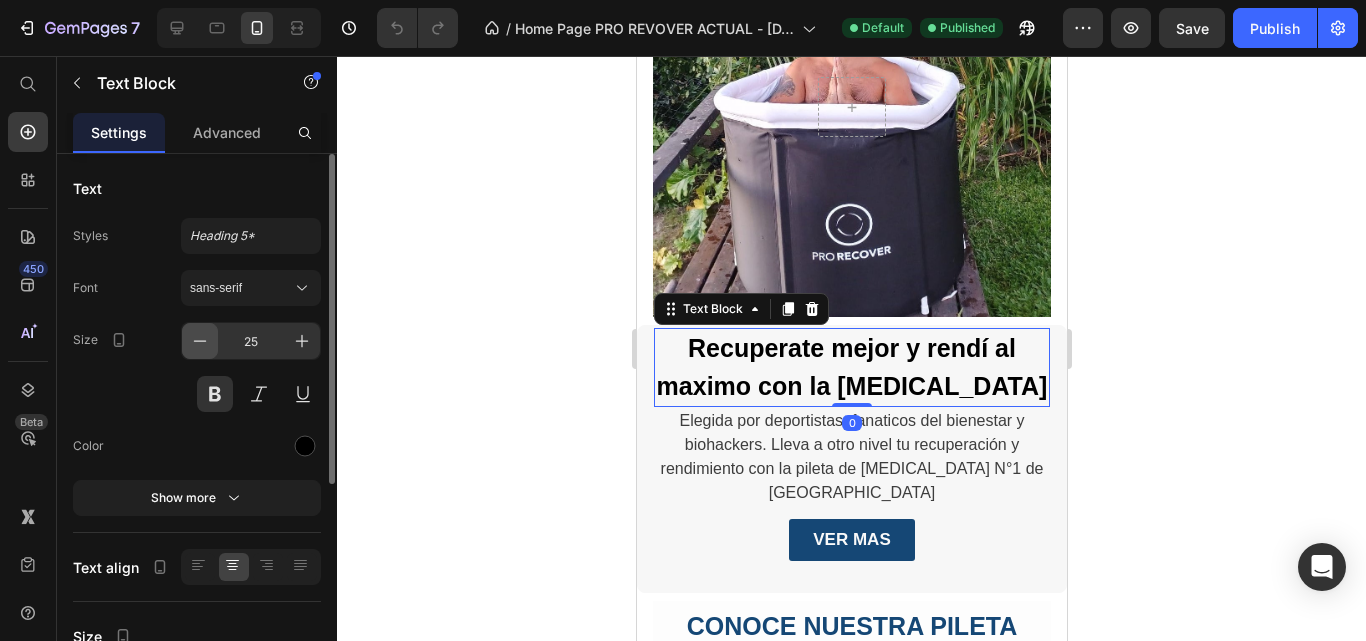 click 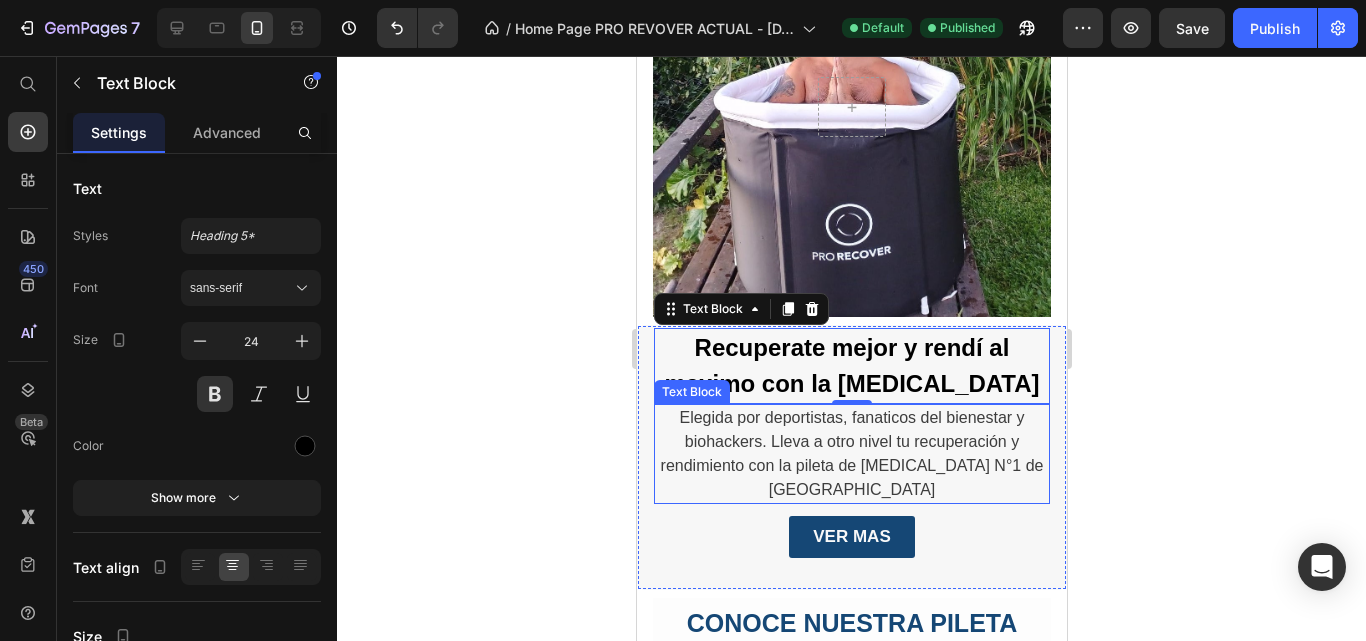 click on "Elegida por deportistas, fanaticos del bienestar y biohackers. Lleva a otro nivel tu recuperación y rendimiento con la pileta de [MEDICAL_DATA] N°1 de [GEOGRAPHIC_DATA]" at bounding box center (851, 454) 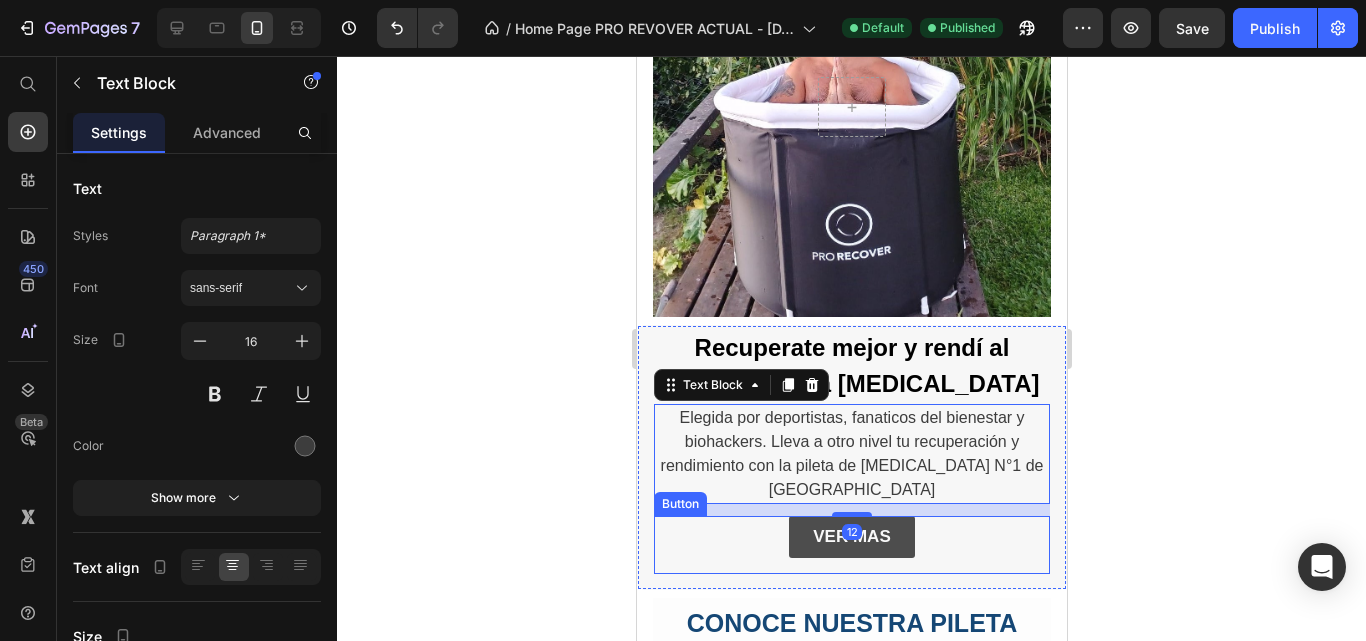 click on "VER MAS" at bounding box center (850, 537) 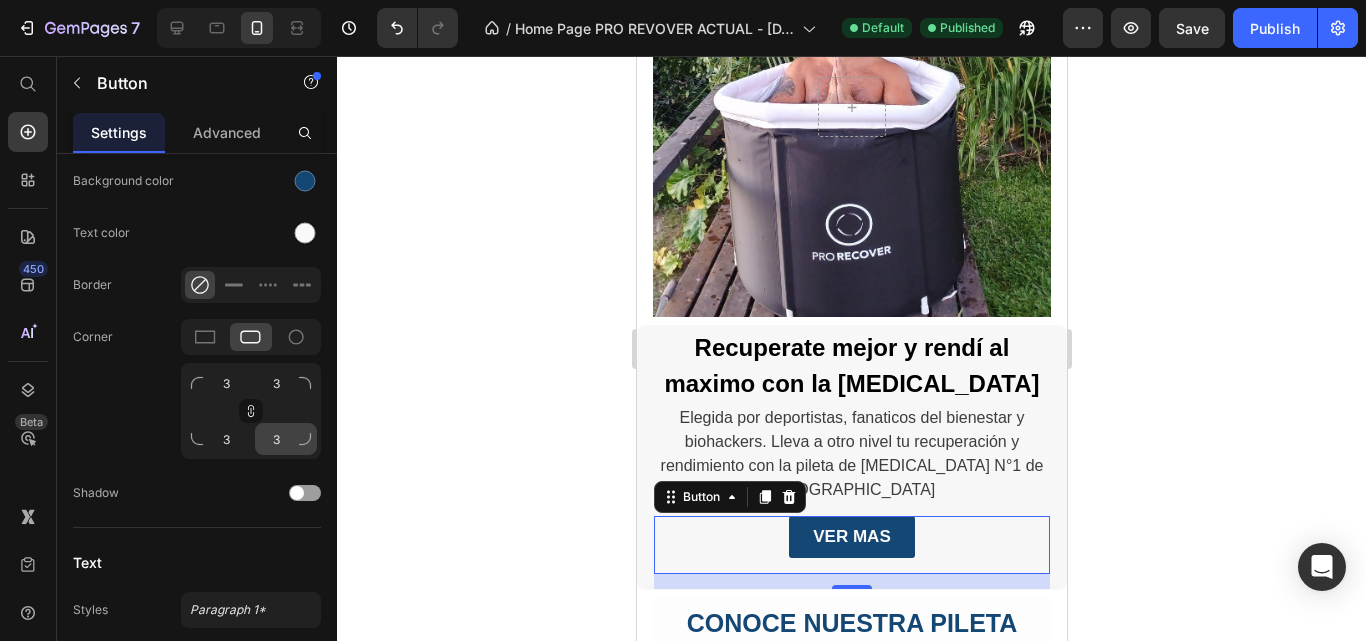 scroll, scrollTop: 900, scrollLeft: 0, axis: vertical 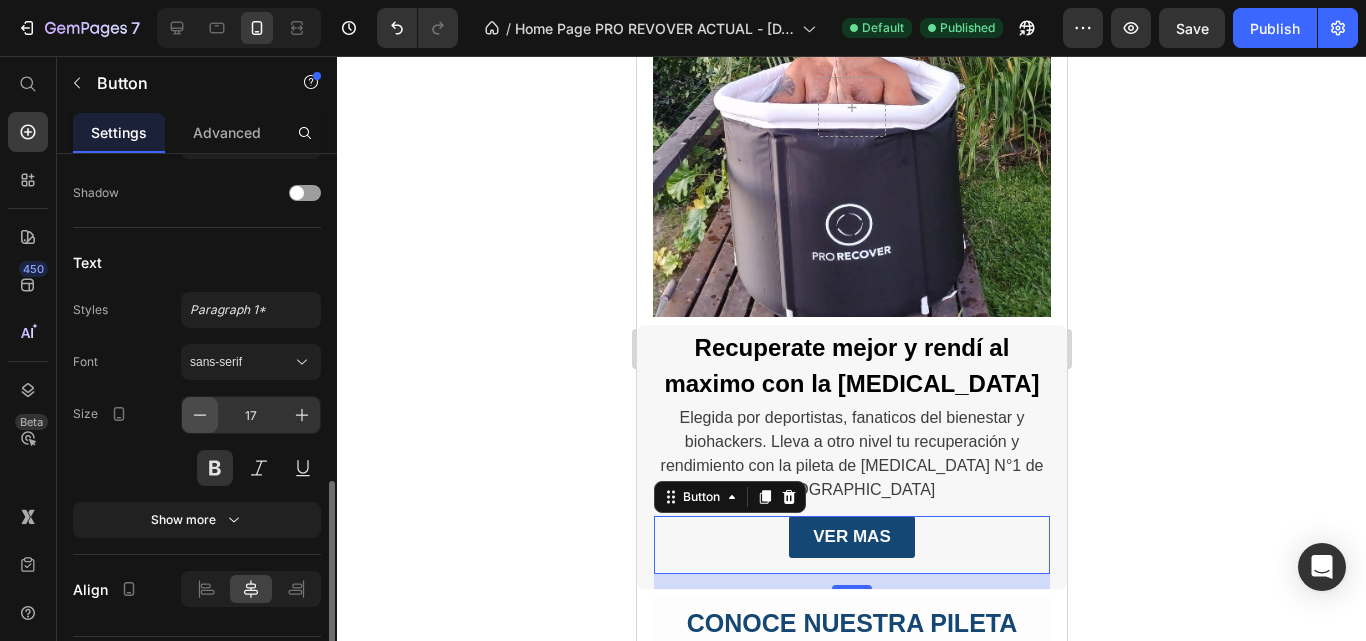 click 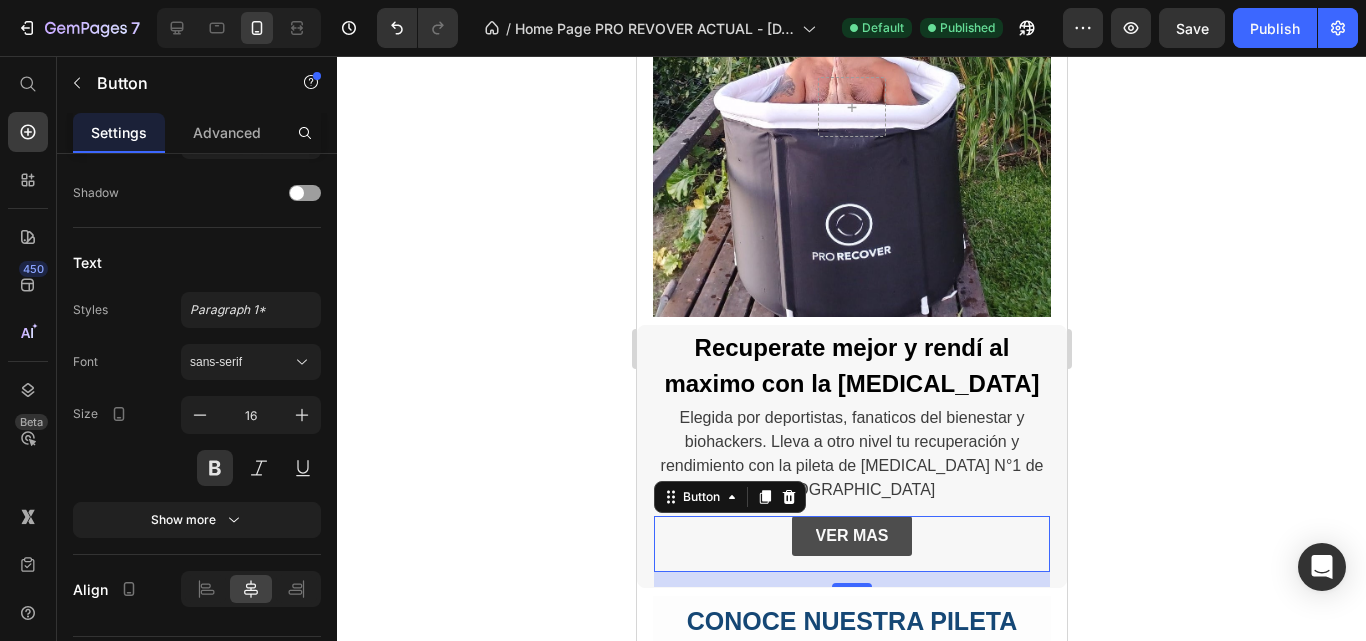 click on "VER MAS" at bounding box center [851, 536] 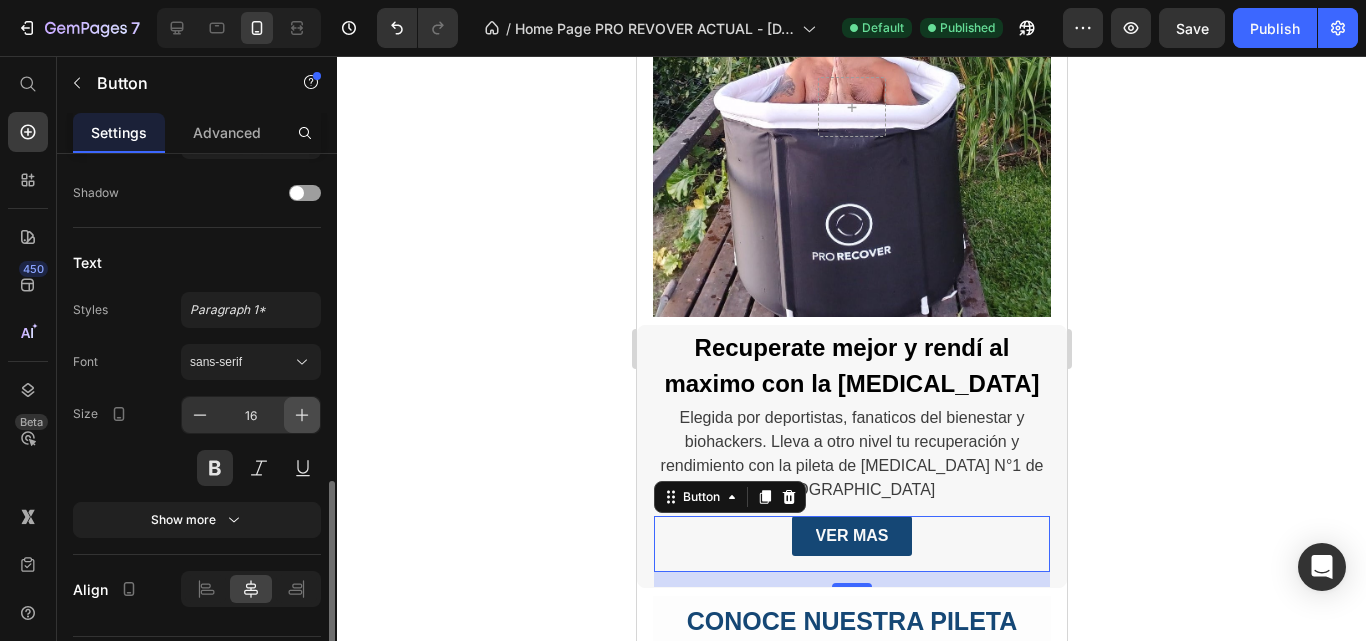 click 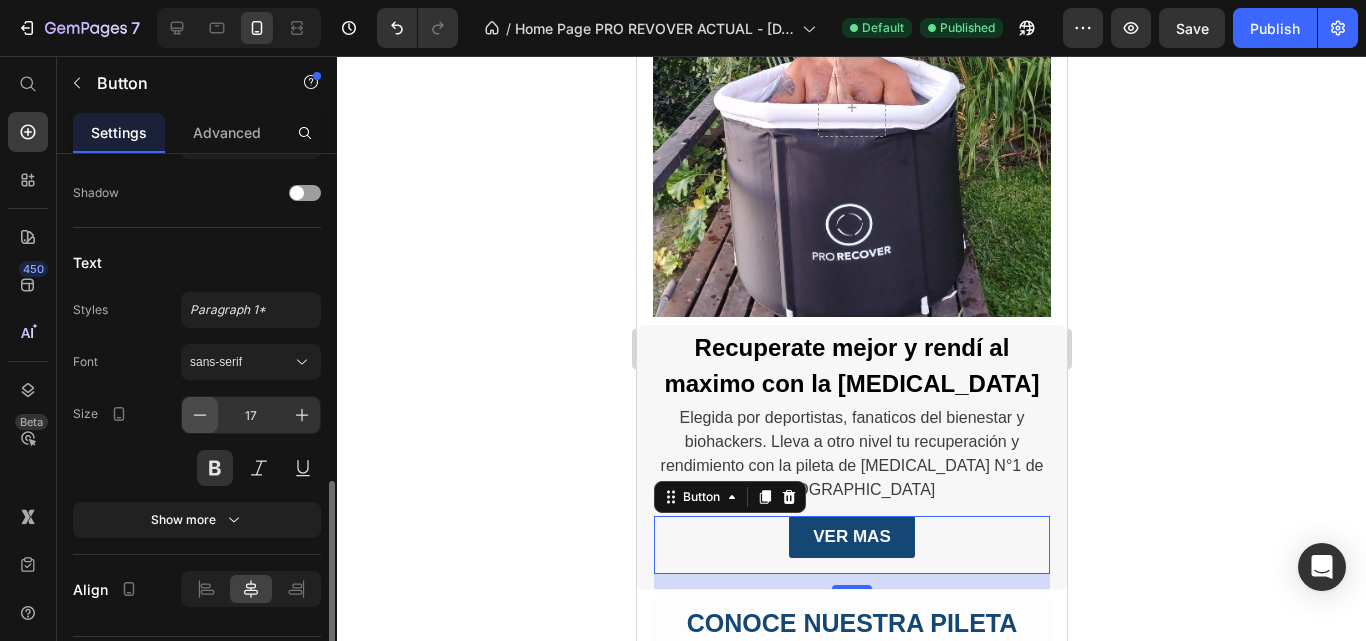 click at bounding box center [200, 415] 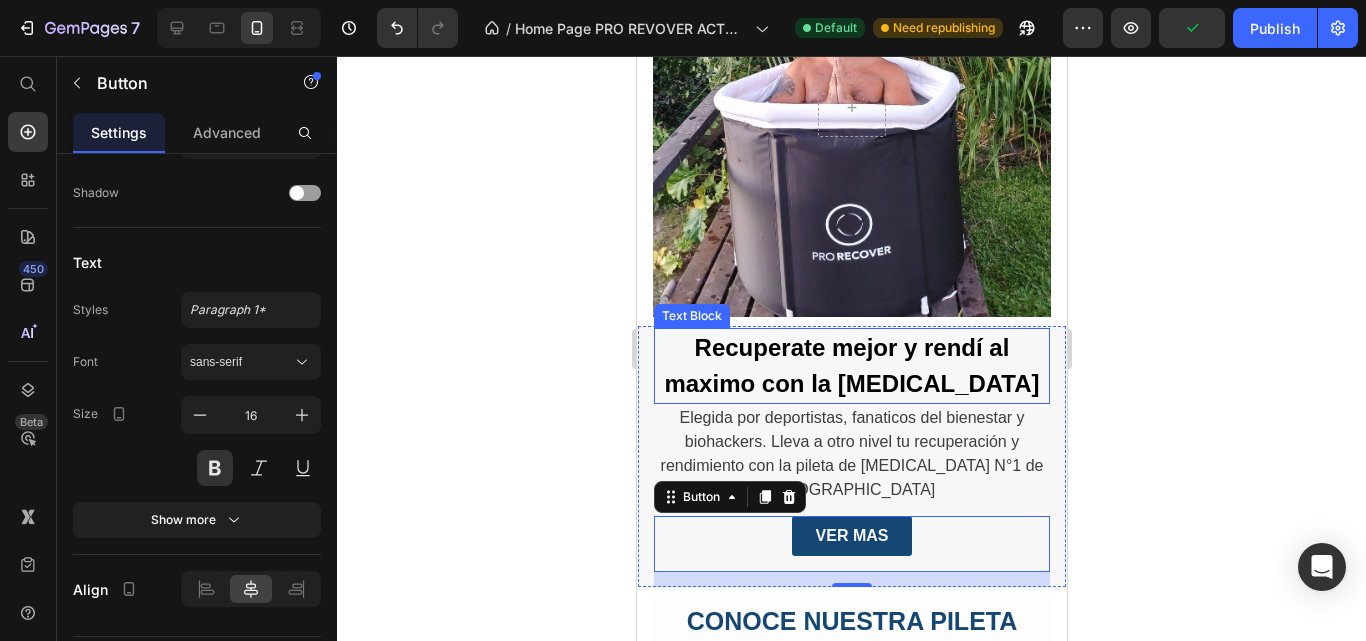 click 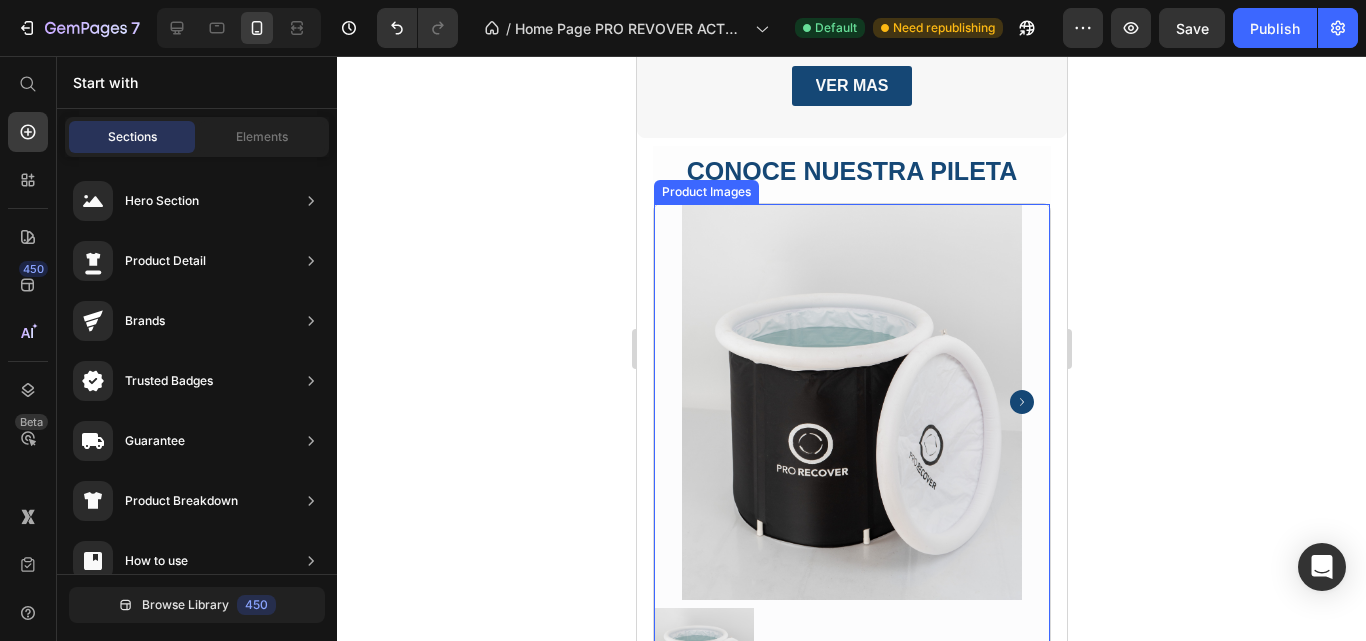 scroll, scrollTop: 600, scrollLeft: 0, axis: vertical 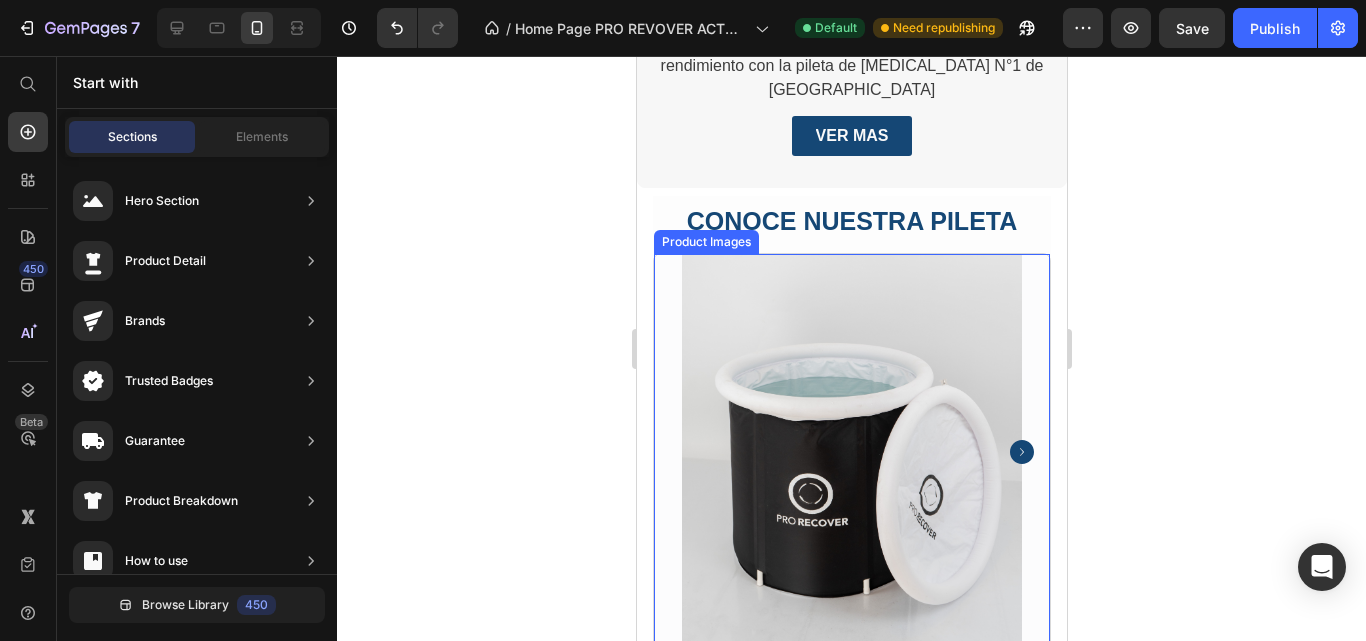 click at bounding box center [851, 452] 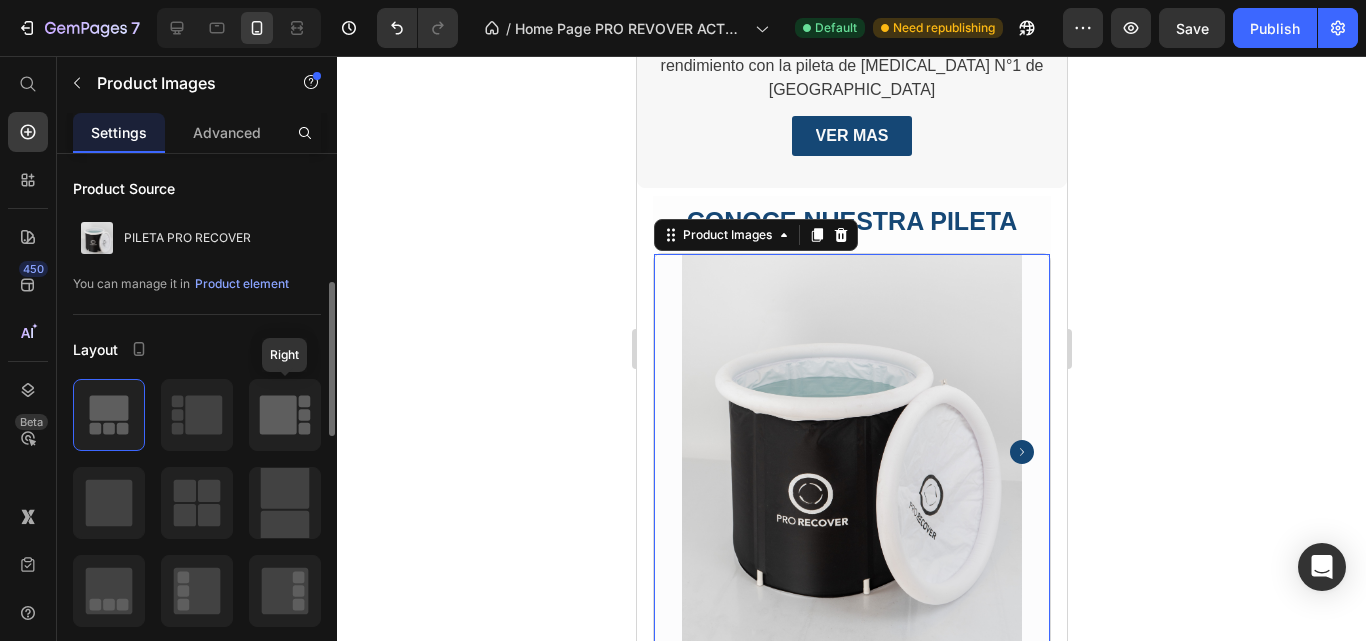 scroll, scrollTop: 100, scrollLeft: 0, axis: vertical 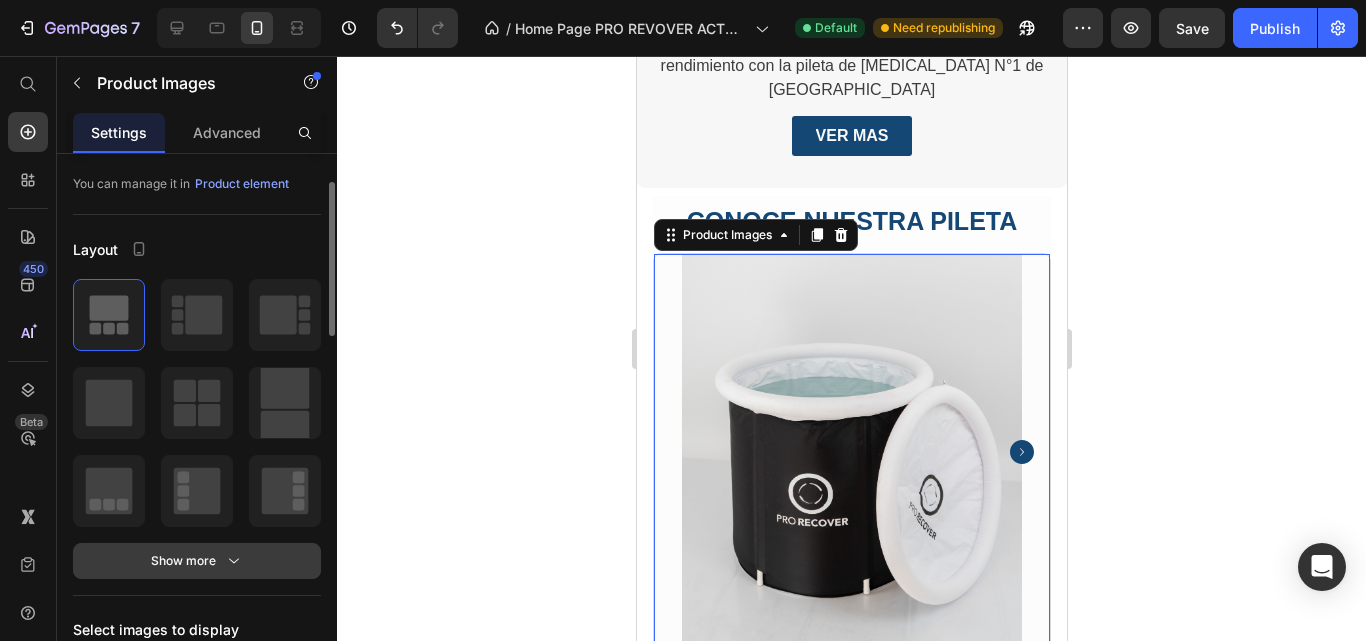click 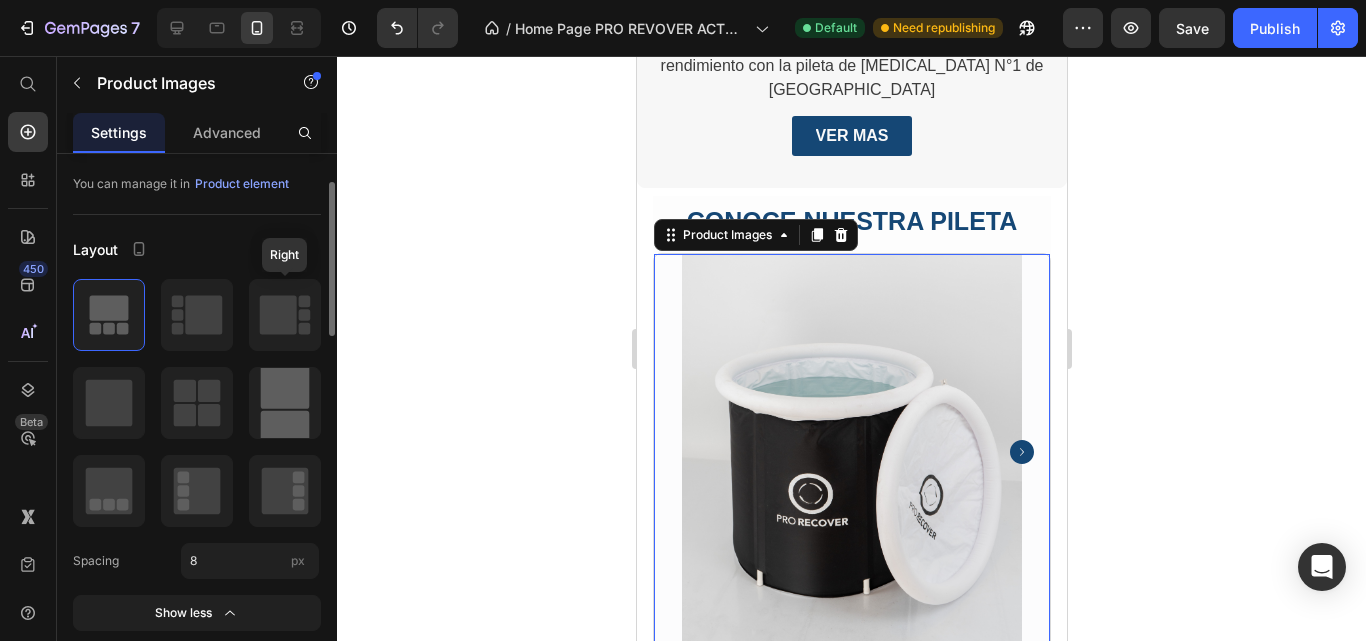 scroll, scrollTop: 200, scrollLeft: 0, axis: vertical 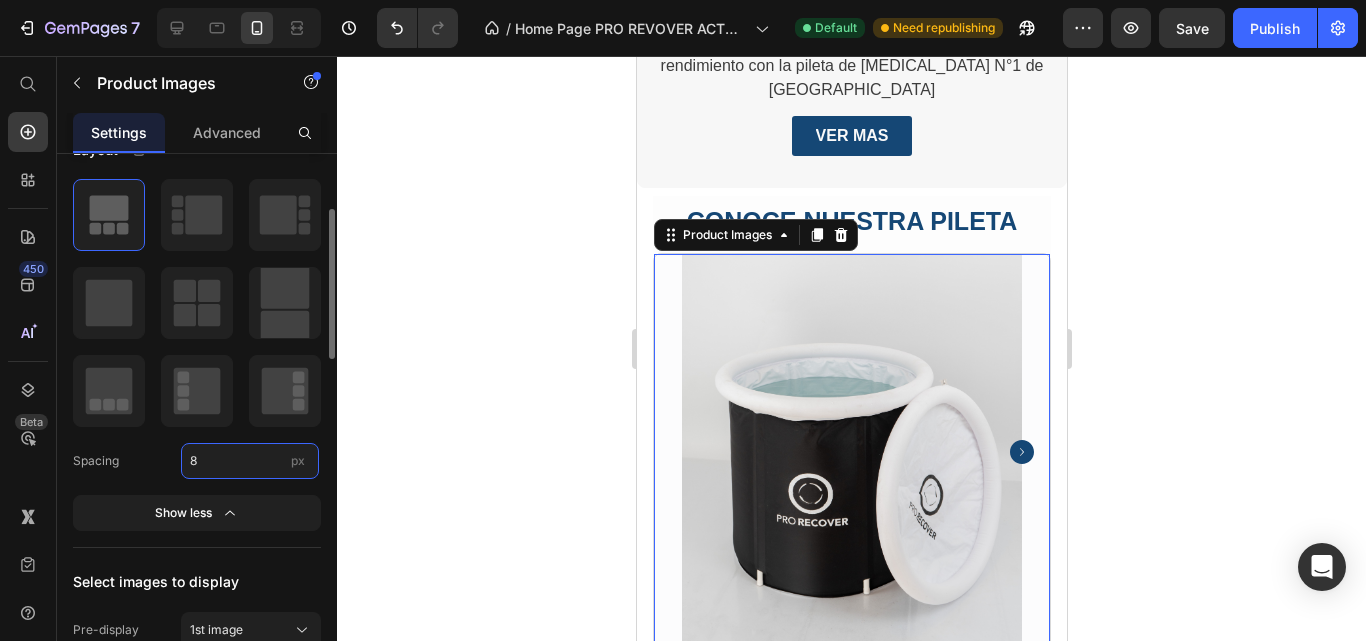 click on "8" at bounding box center [250, 461] 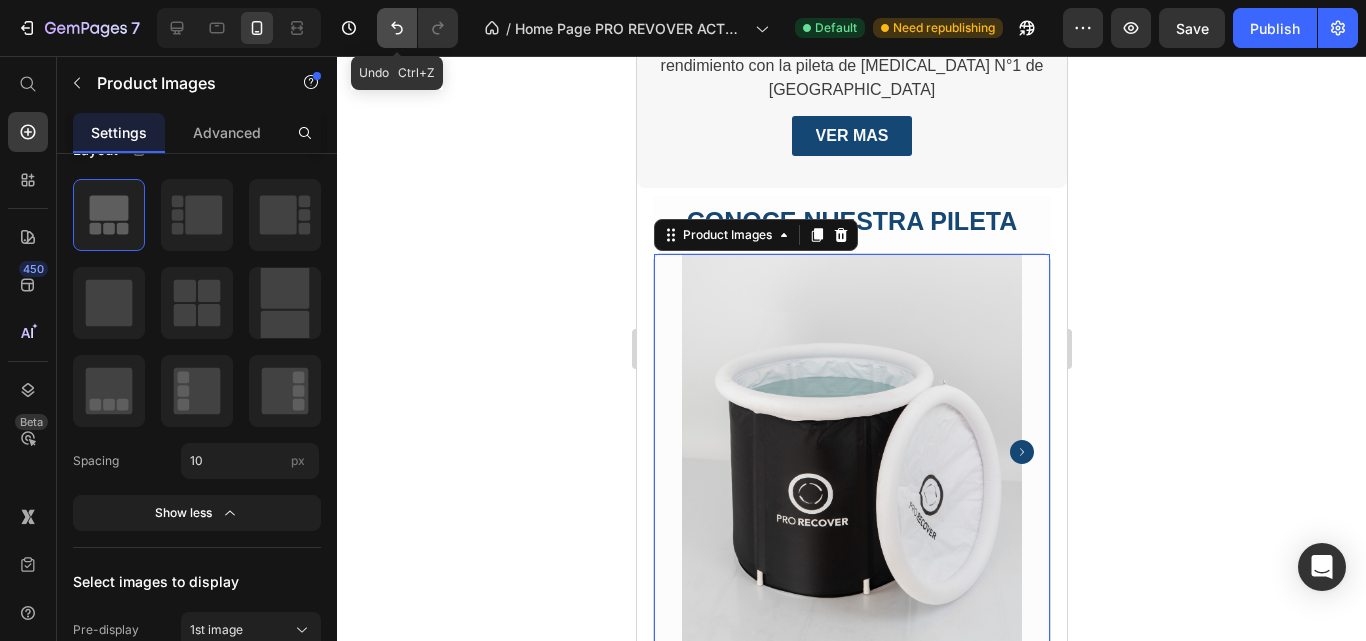 click 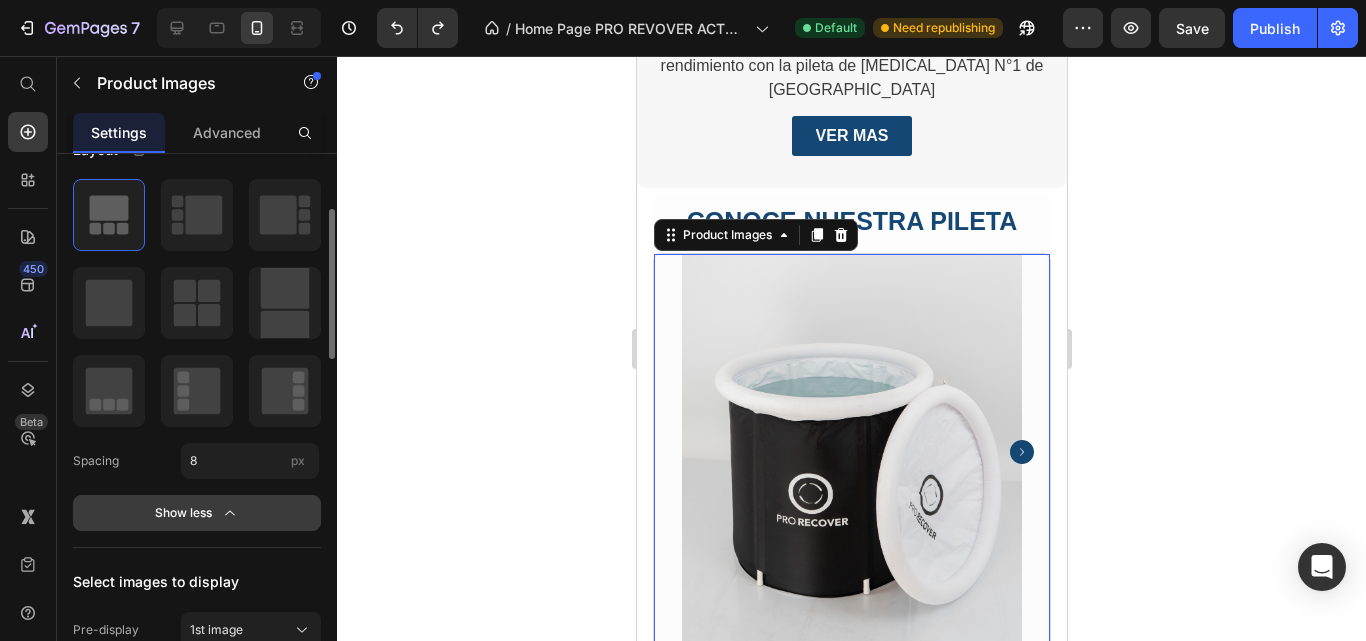 click on "Show less" at bounding box center (197, 513) 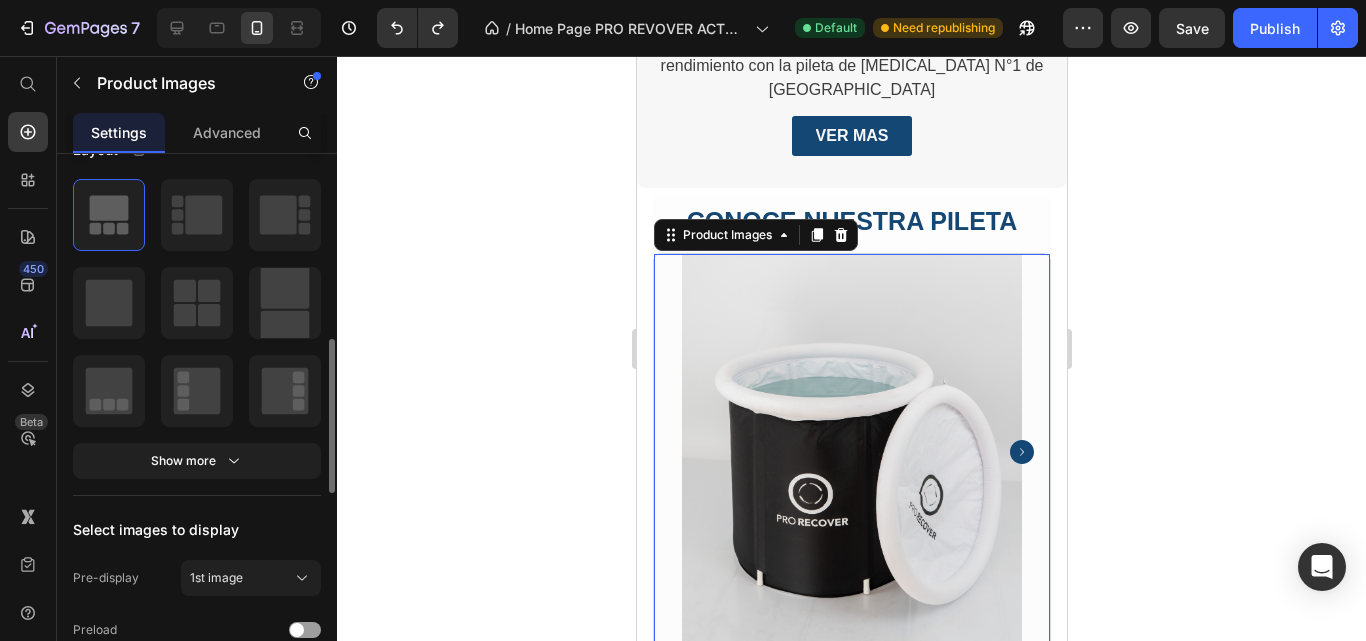 scroll, scrollTop: 300, scrollLeft: 0, axis: vertical 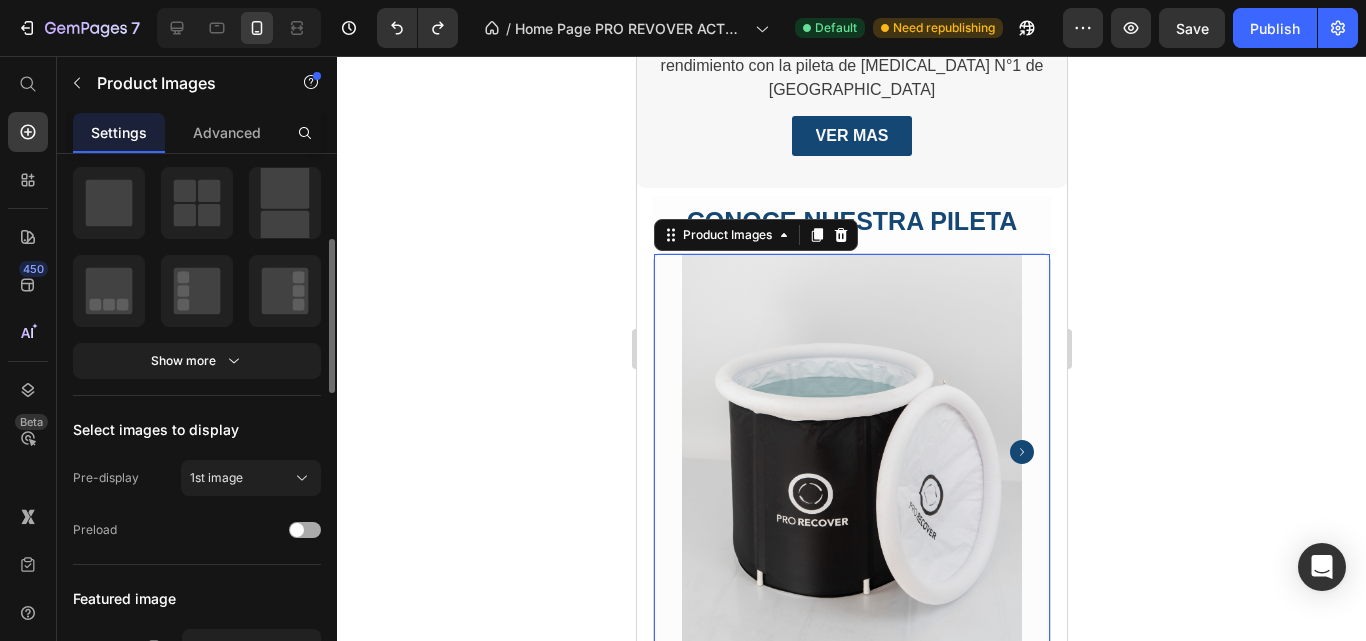 click at bounding box center (297, 530) 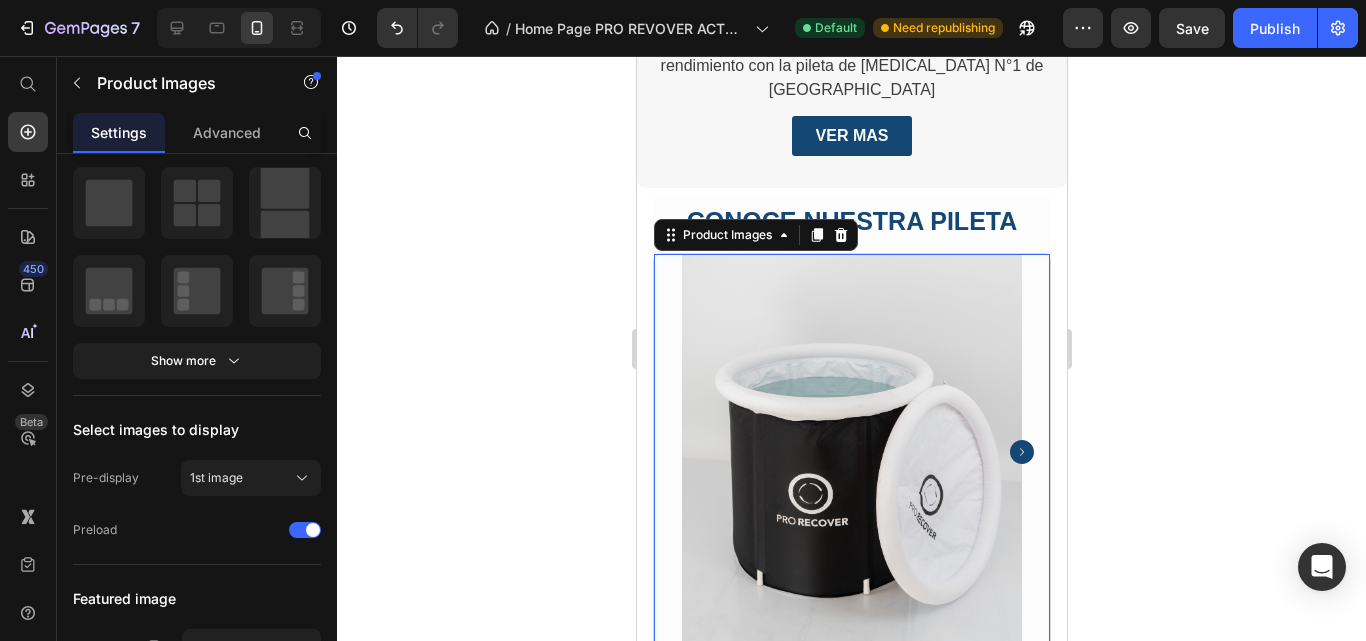 click 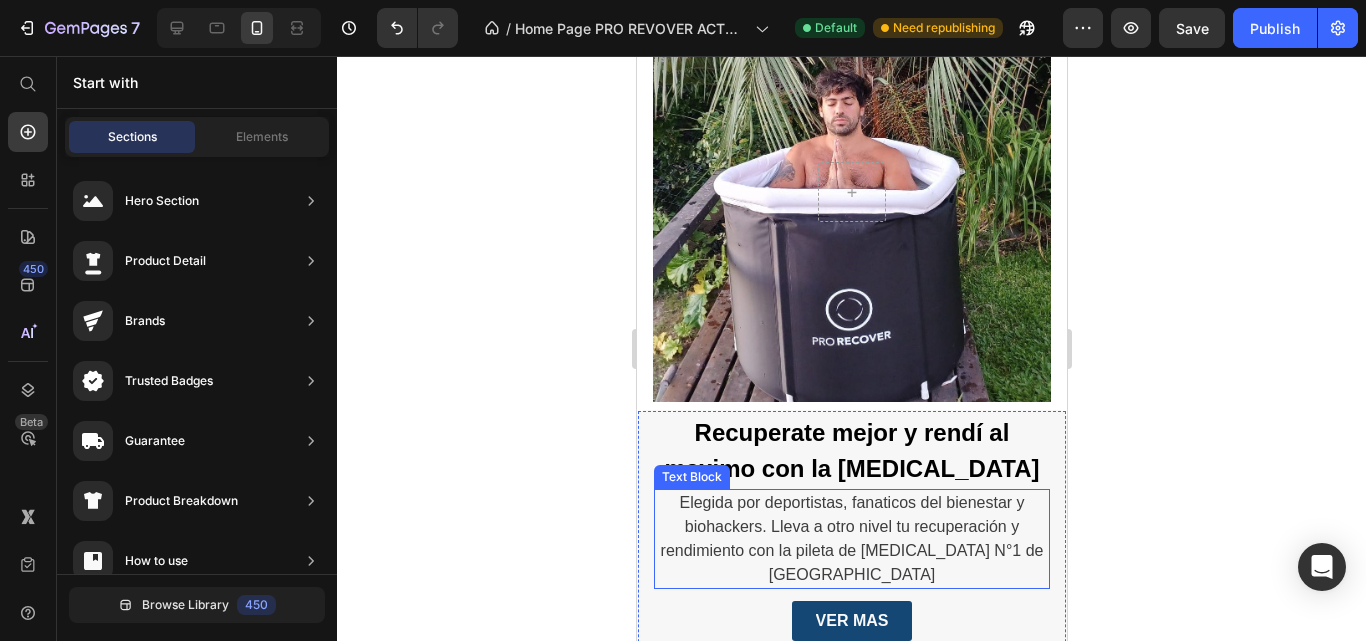 scroll, scrollTop: 100, scrollLeft: 0, axis: vertical 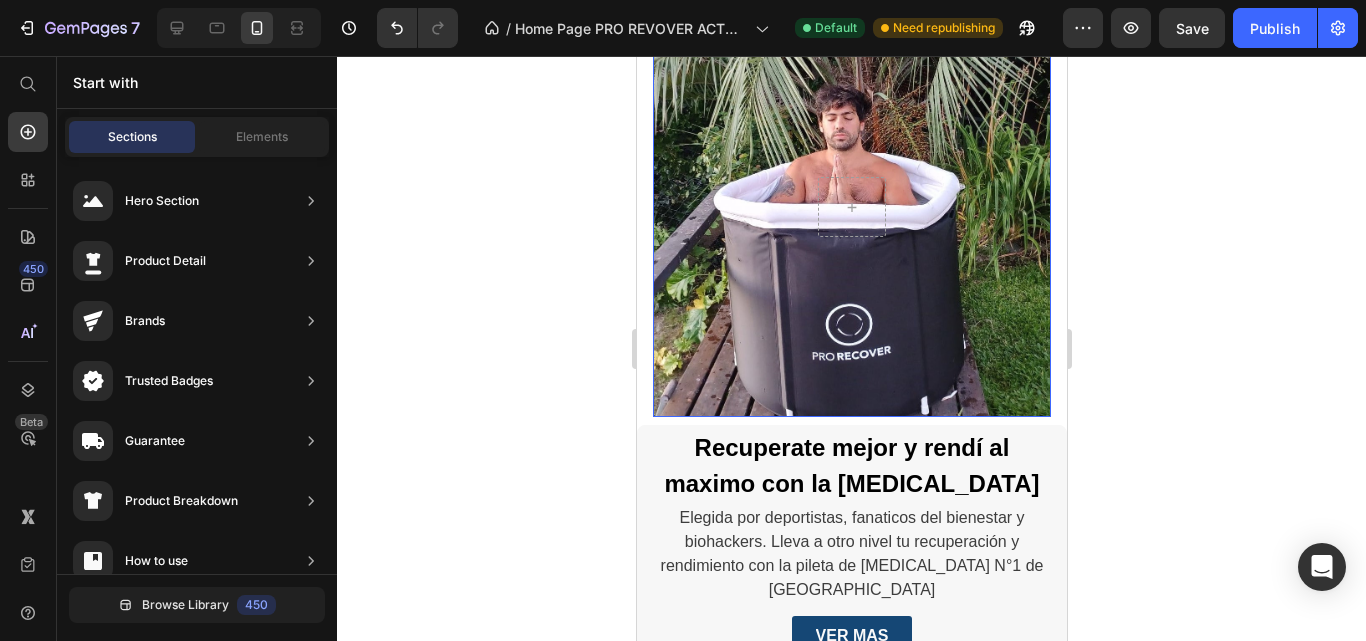 click at bounding box center [851, 207] 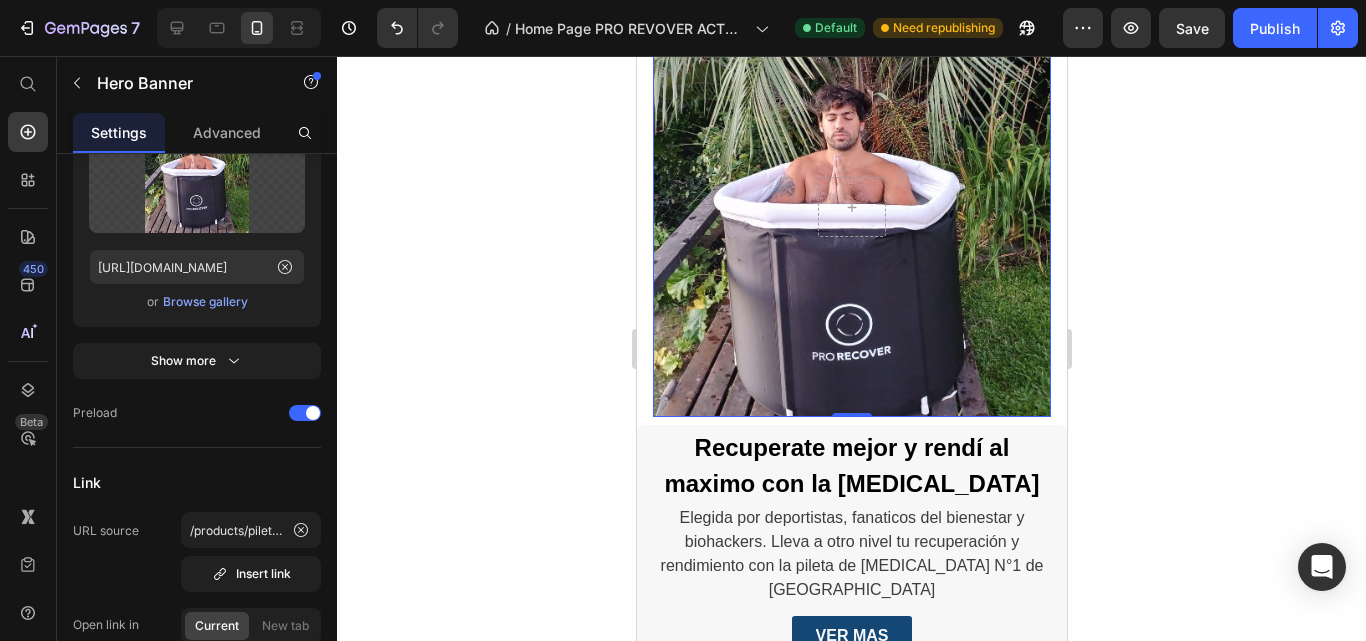 scroll, scrollTop: 0, scrollLeft: 0, axis: both 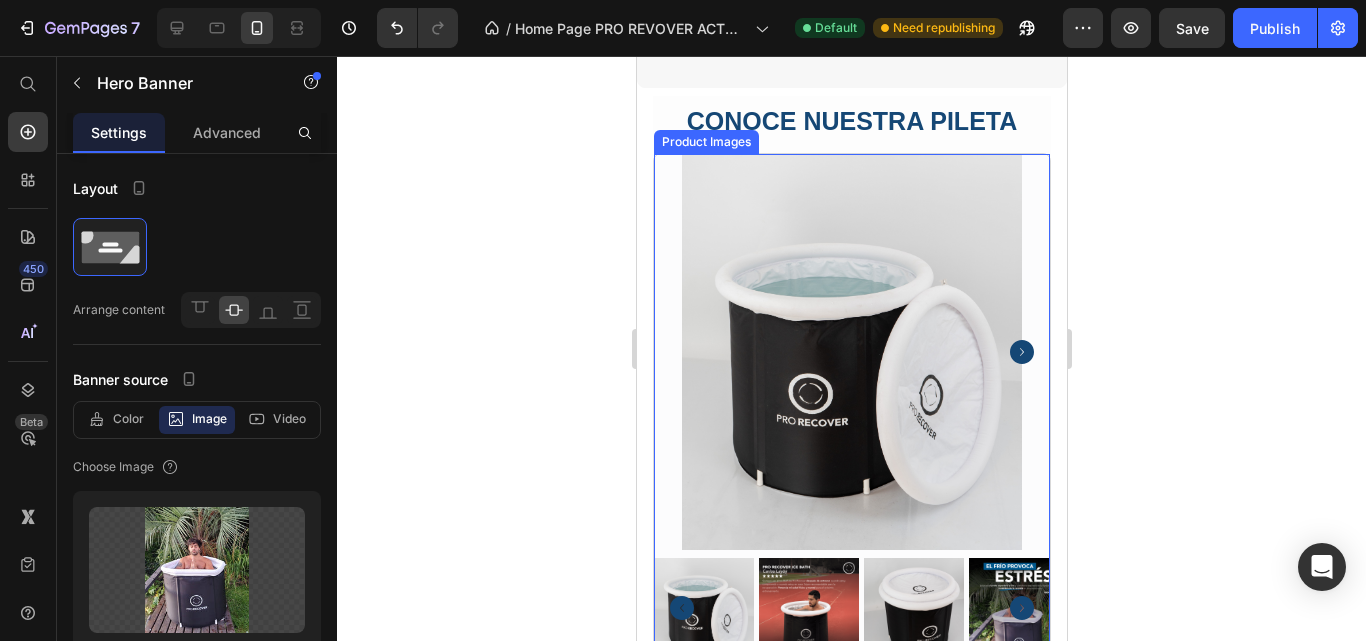 click at bounding box center (851, 352) 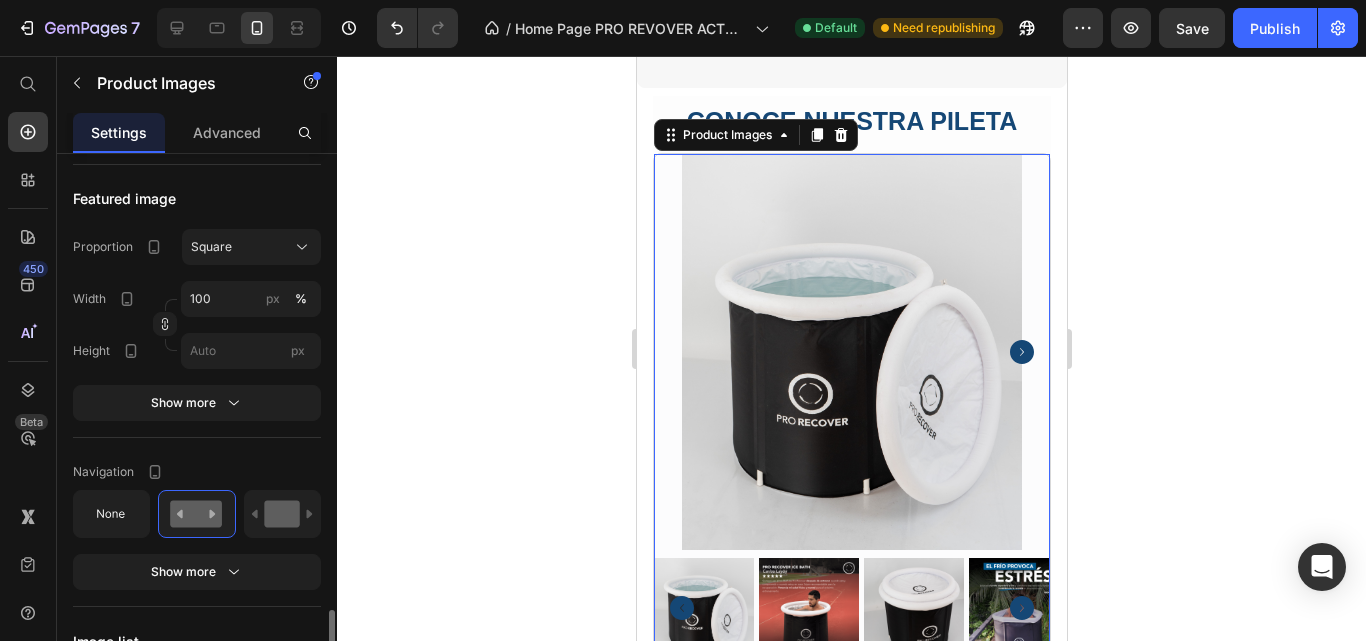 scroll, scrollTop: 900, scrollLeft: 0, axis: vertical 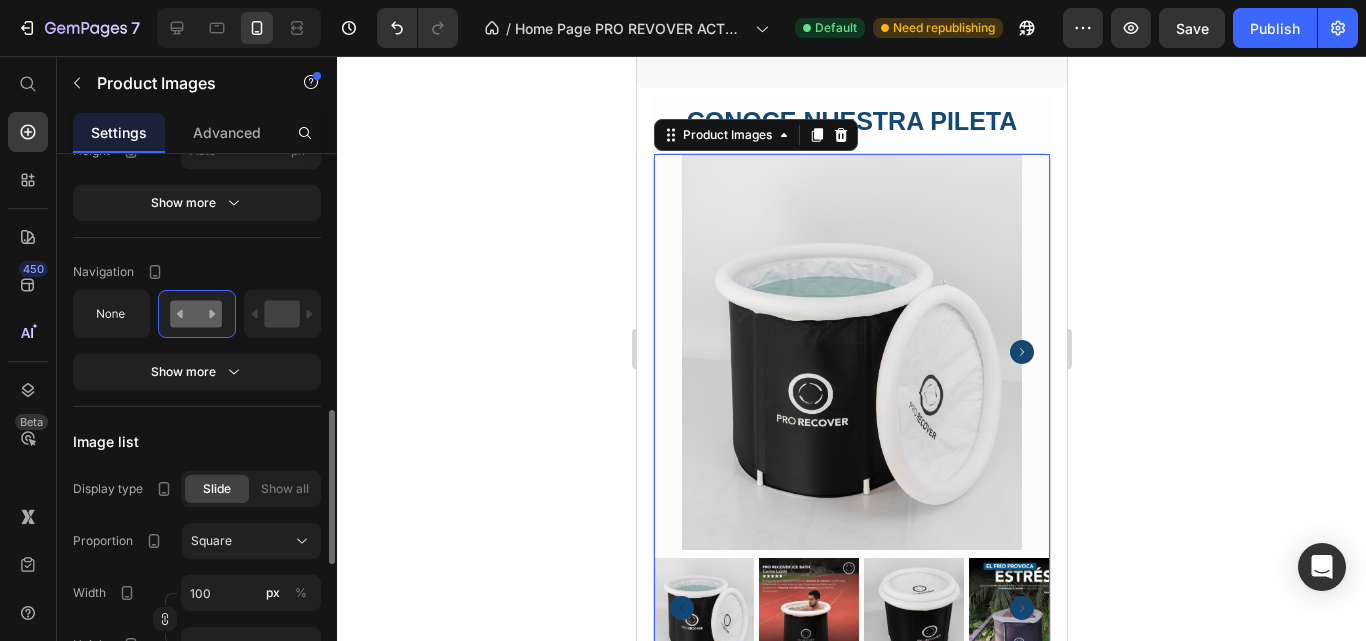 click 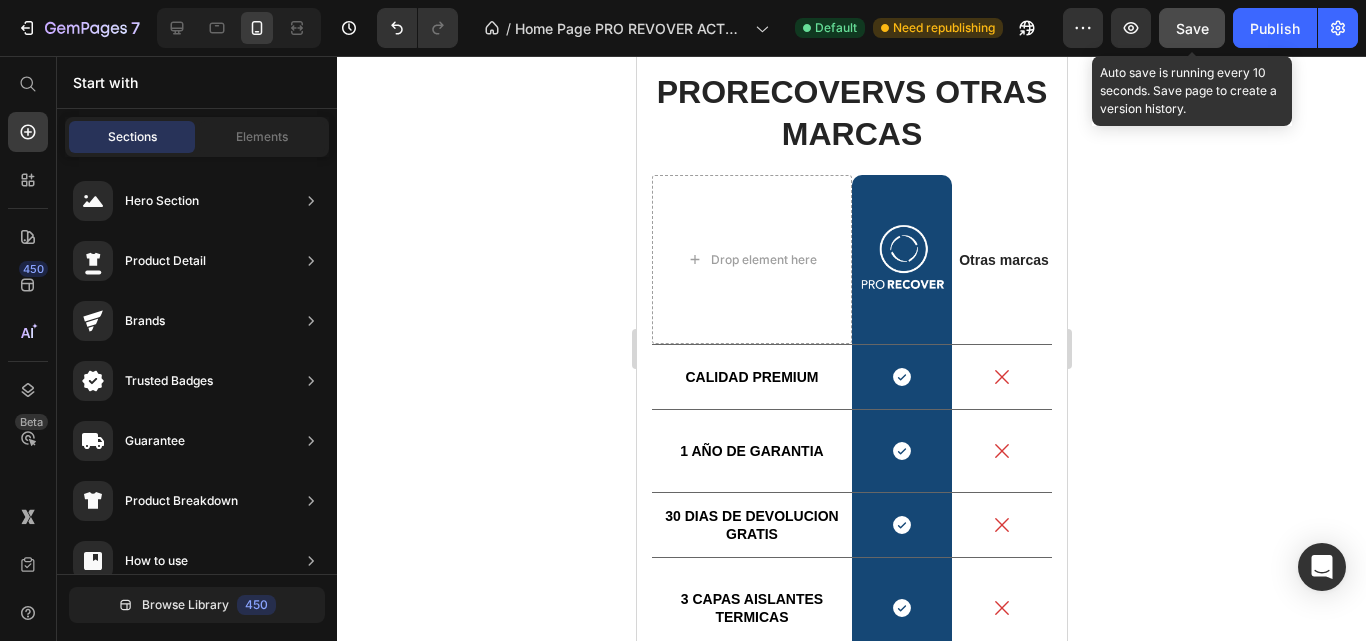 drag, startPoint x: 1191, startPoint y: 27, endPoint x: 288, endPoint y: 153, distance: 911.7483 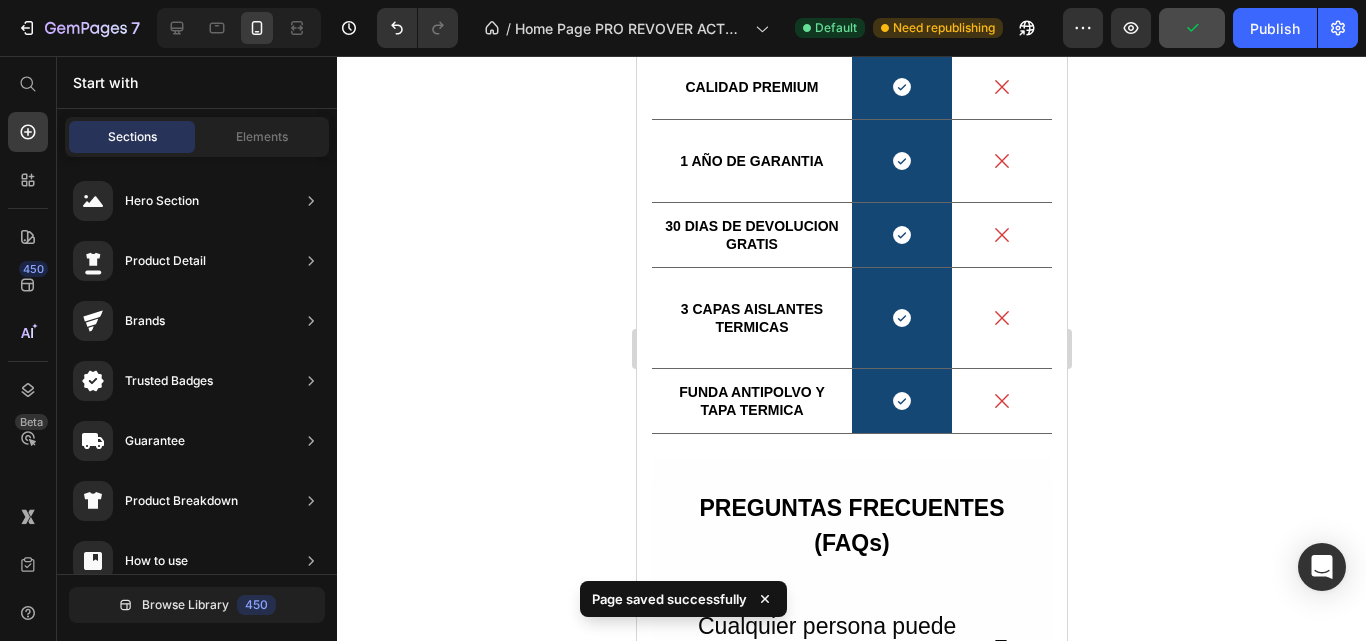 scroll, scrollTop: 2900, scrollLeft: 0, axis: vertical 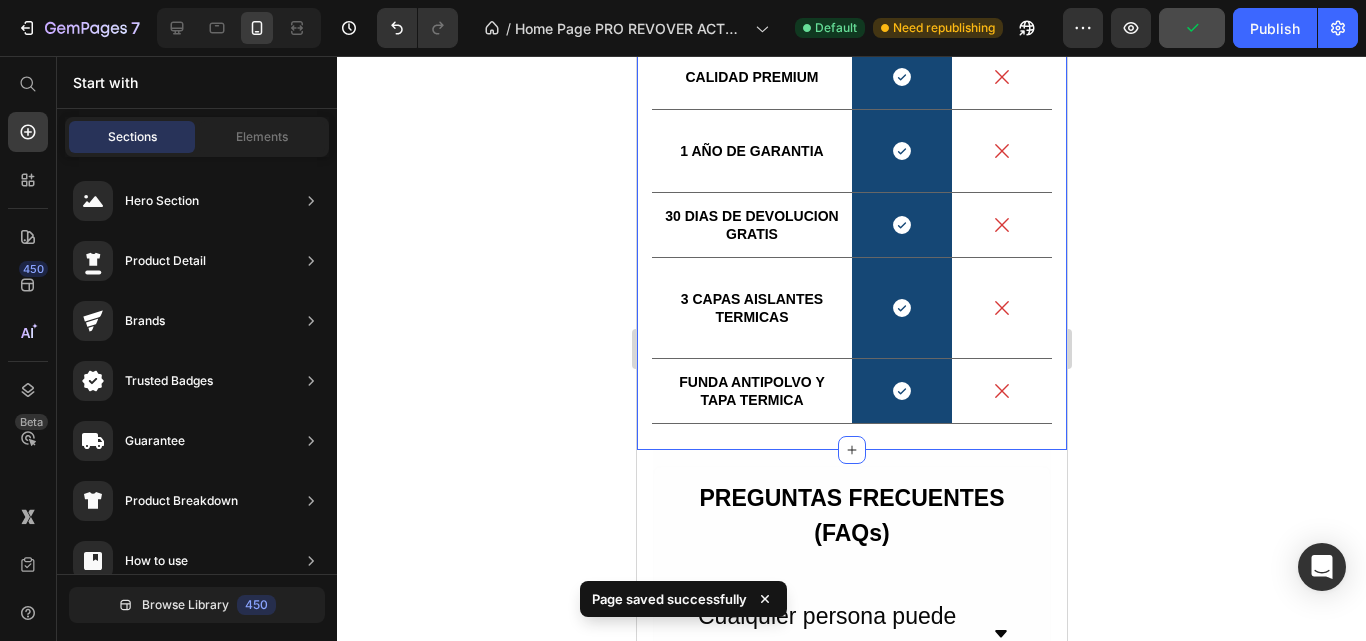 click on "PRO  RECOVER  VS OTRAS MARCAS Heading
Drop element here Image Row Otras marcas Text Block Row CALIDAD PREMIUM Text Block
Icon Row
Icon Row 1 AÑO DE GARANTIA Text Block
Icon Row
Icon Row 30 DIAS DE DEVOLUCION GRATIS Text Block
Icon Row
Icon Row 3 CAPAS AISLANTES TERMICAS Text Block
Icon Row
Icon Row FUNDA ANTIPOLVO Y TAPA TERMICA Text Block
Icon Row
Icon Row Row" at bounding box center [851, 104] 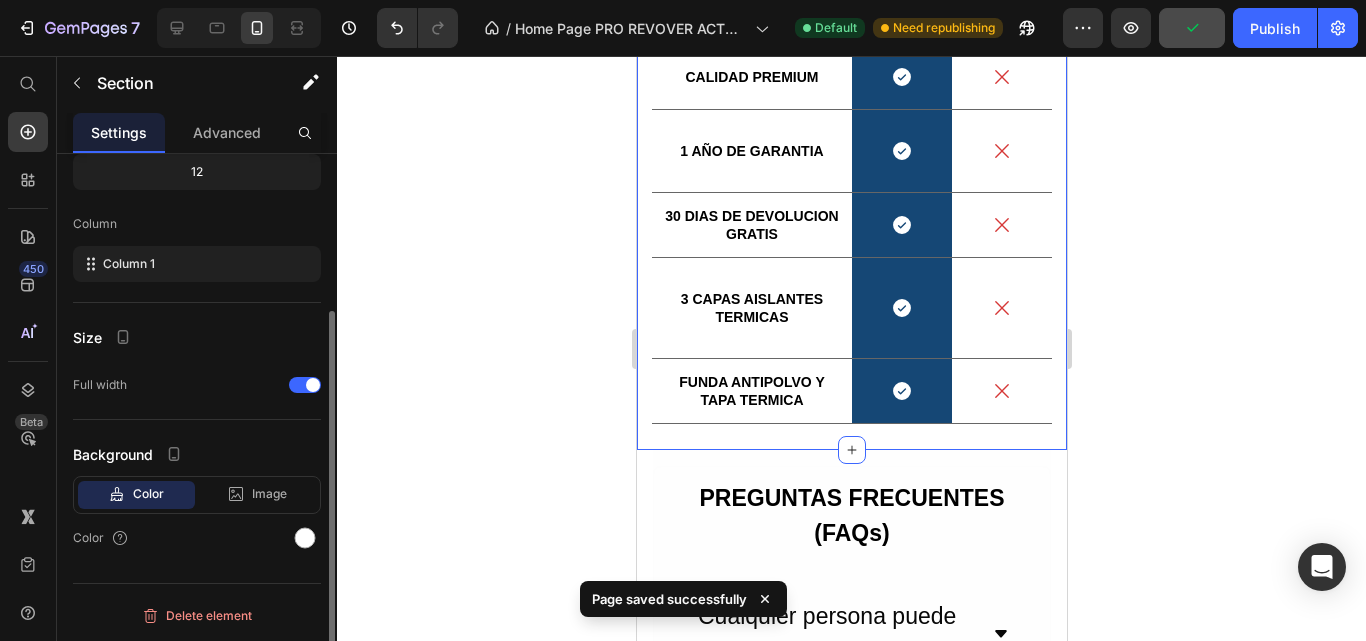 scroll, scrollTop: 0, scrollLeft: 0, axis: both 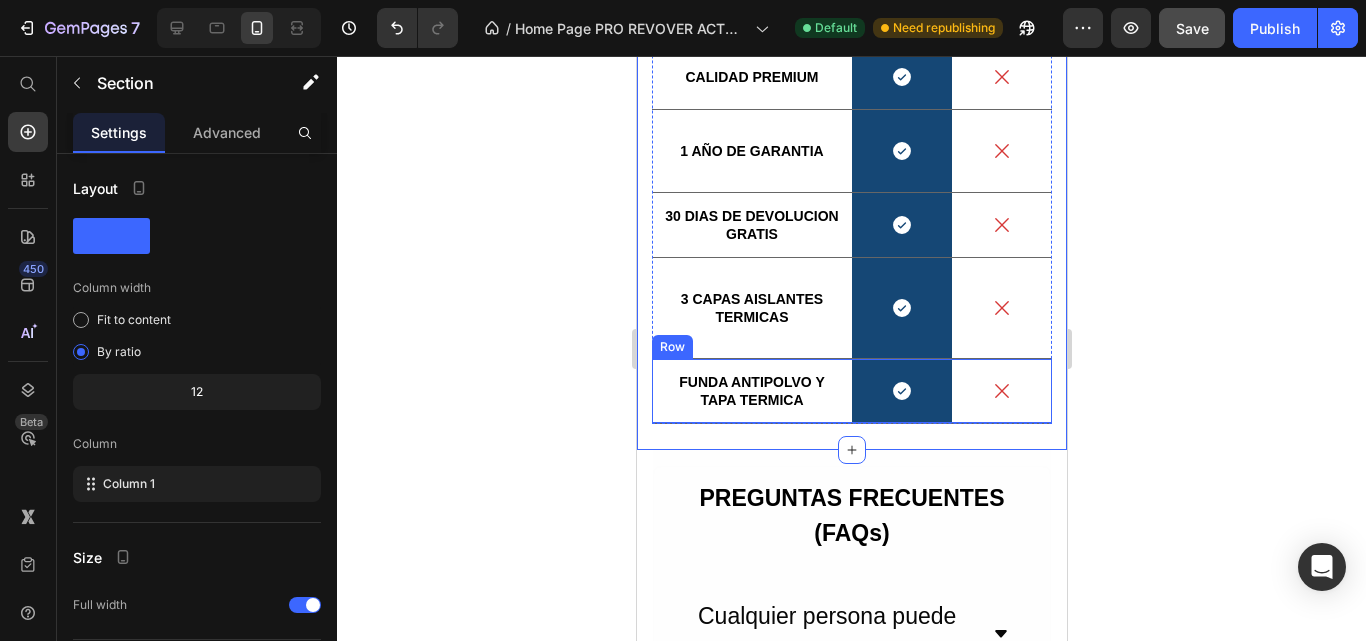 click on "FUNDA ANTIPOLVO Y TAPA TERMICA Text Block" at bounding box center [751, 391] 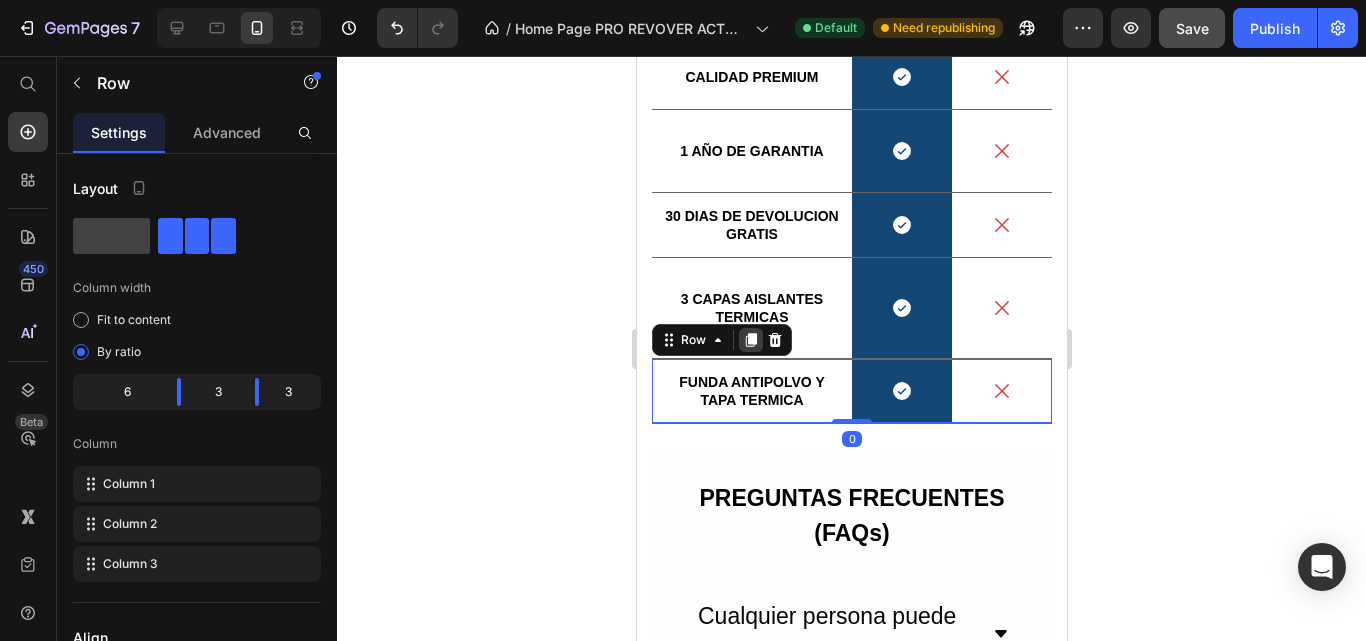 click 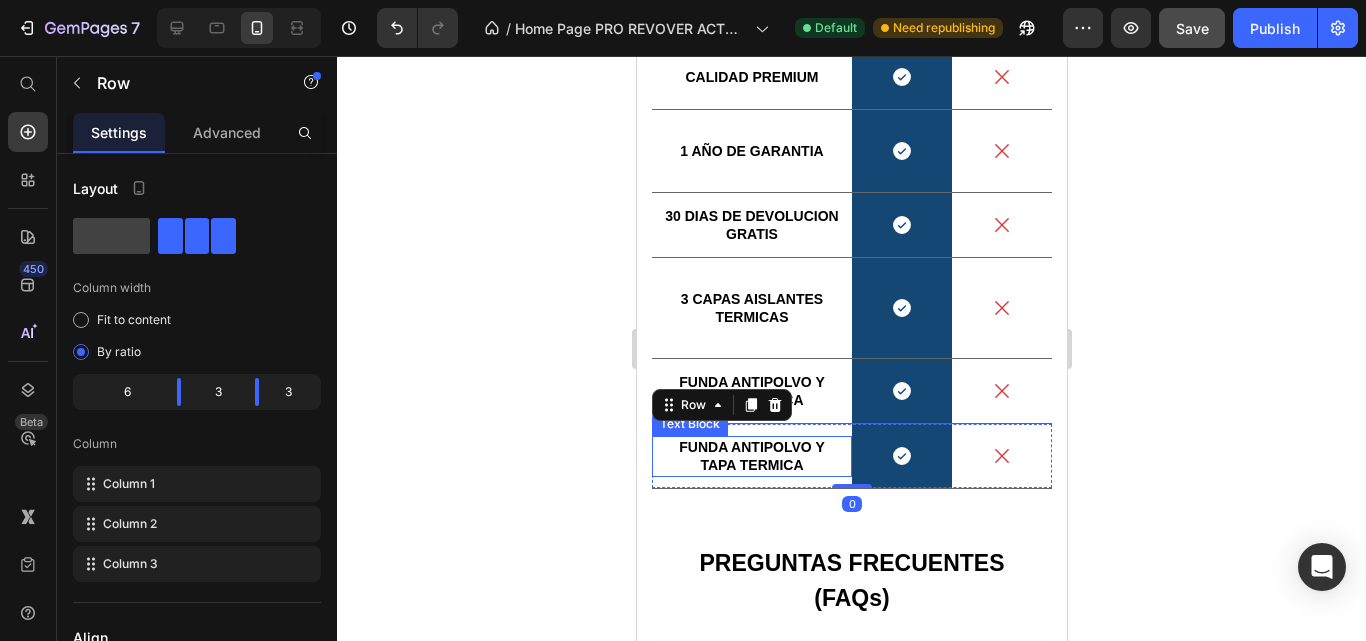 click on "FUNDA ANTIPOLVO Y TAPA TERMICA" at bounding box center [751, 456] 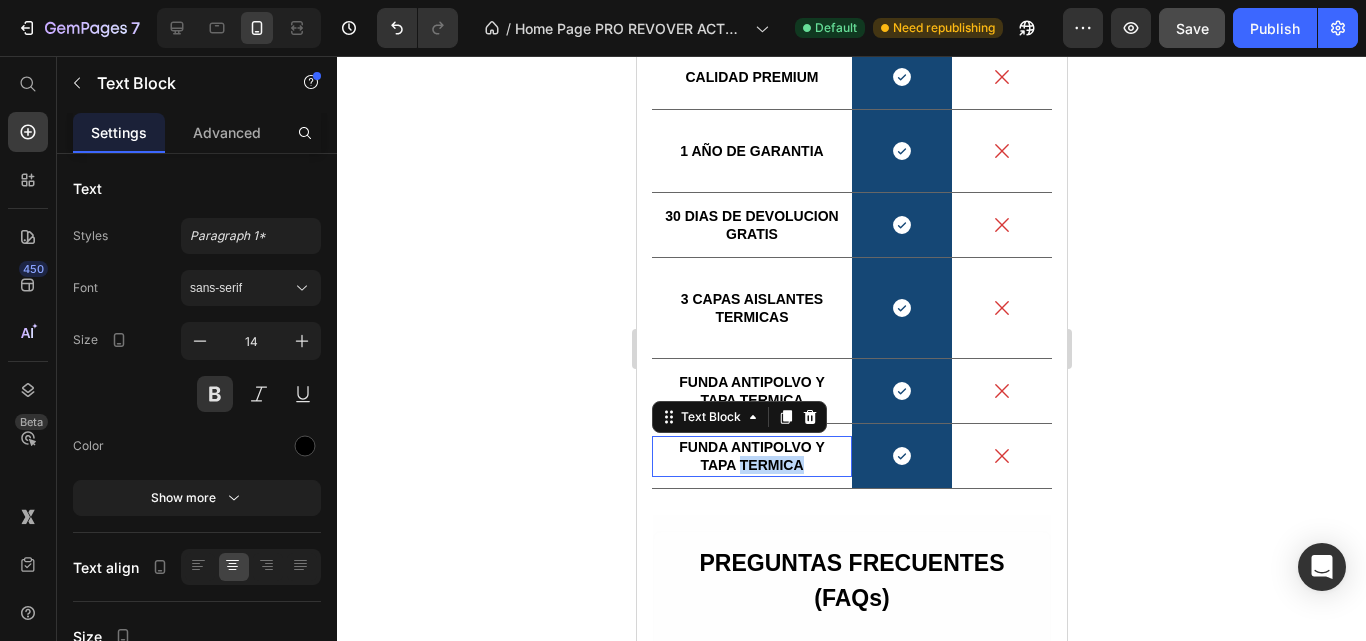 click on "FUNDA ANTIPOLVO Y TAPA TERMICA" at bounding box center (751, 456) 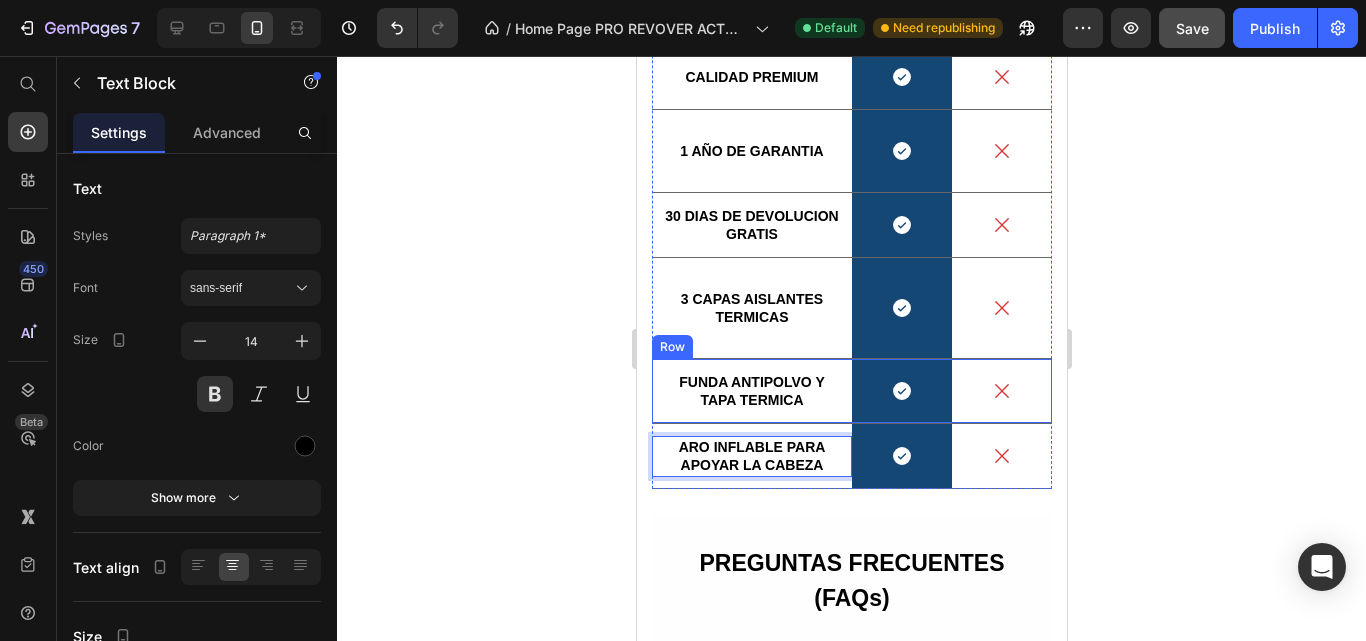 click 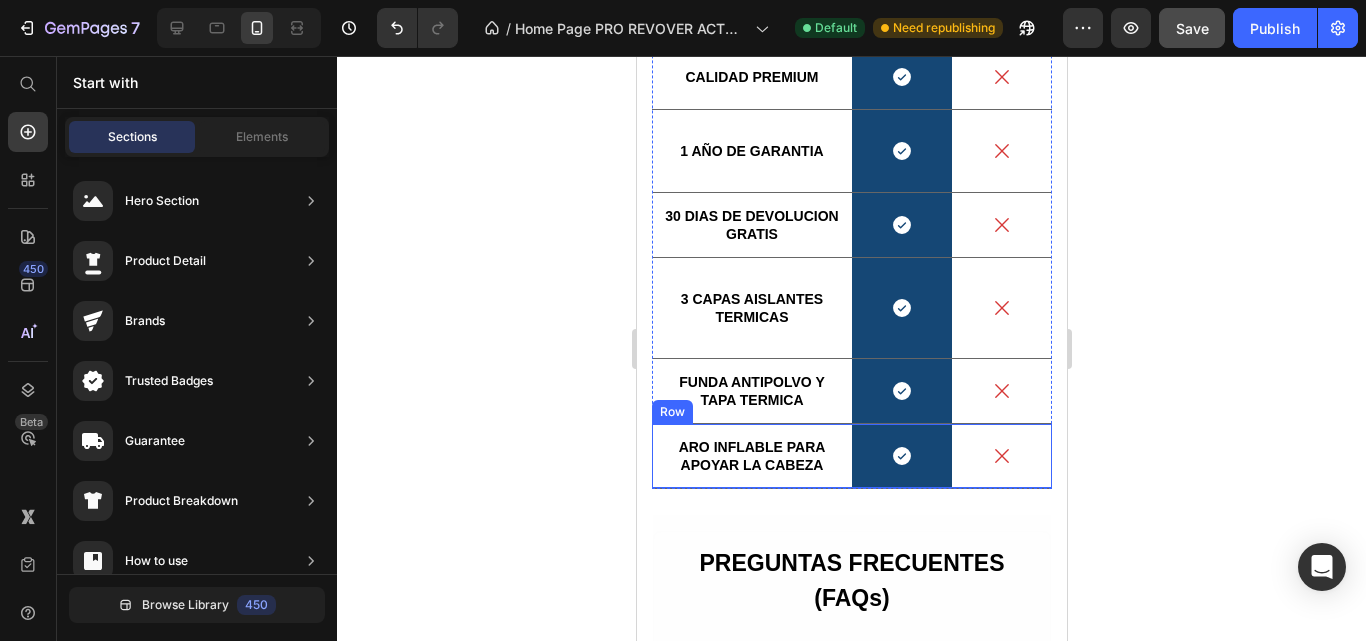 click on "ARO INFLABLE PARA APOYAR LA CABEZA Text Block" at bounding box center (751, 456) 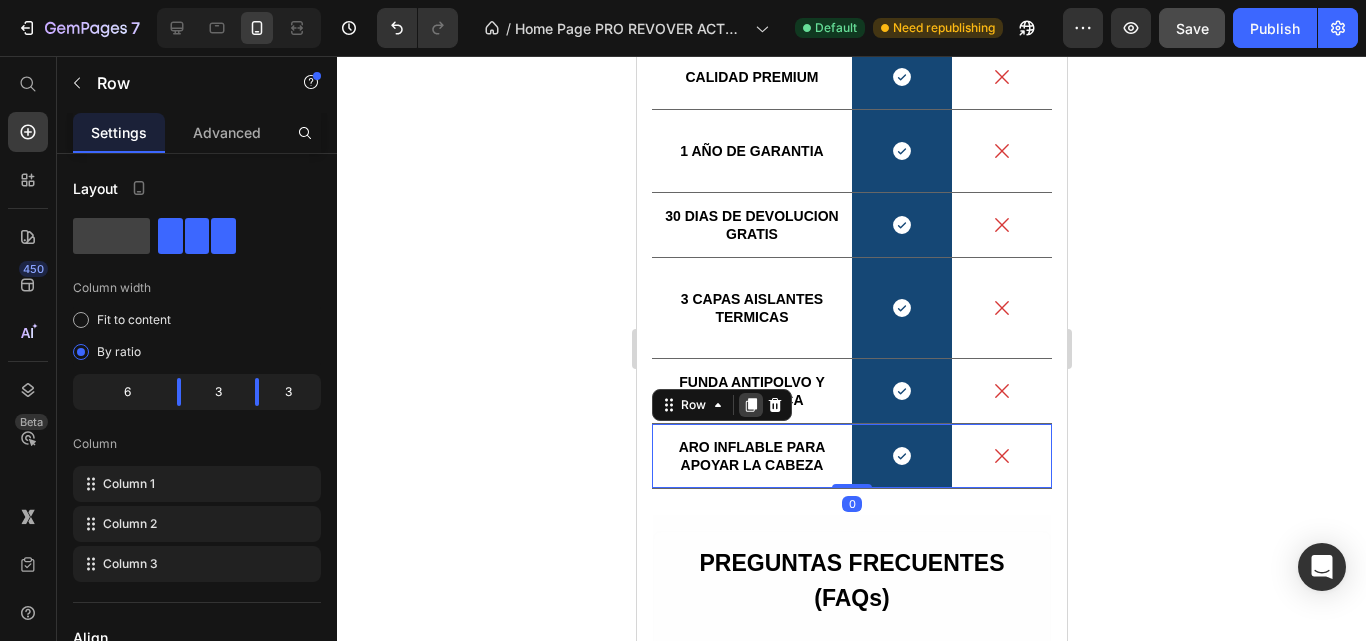 click at bounding box center (750, 405) 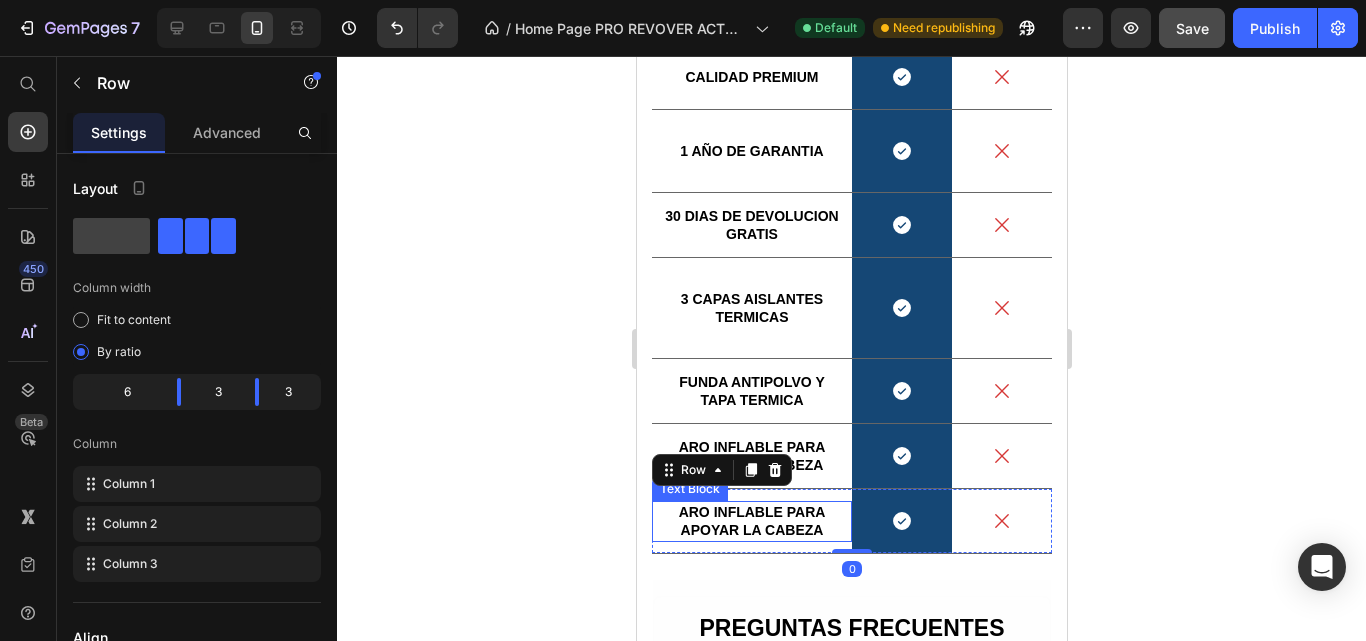 click on "ARO INFLABLE PARA APOYAR LA CABEZA" at bounding box center [751, 521] 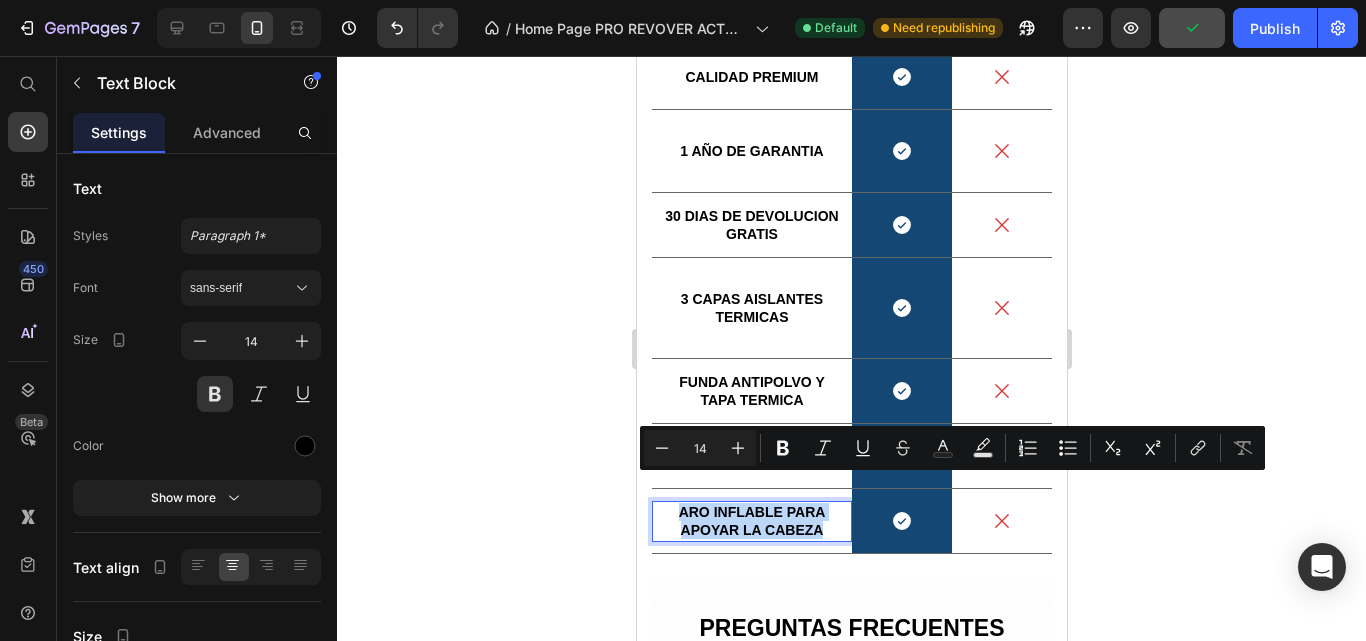 scroll, scrollTop: 2909, scrollLeft: 0, axis: vertical 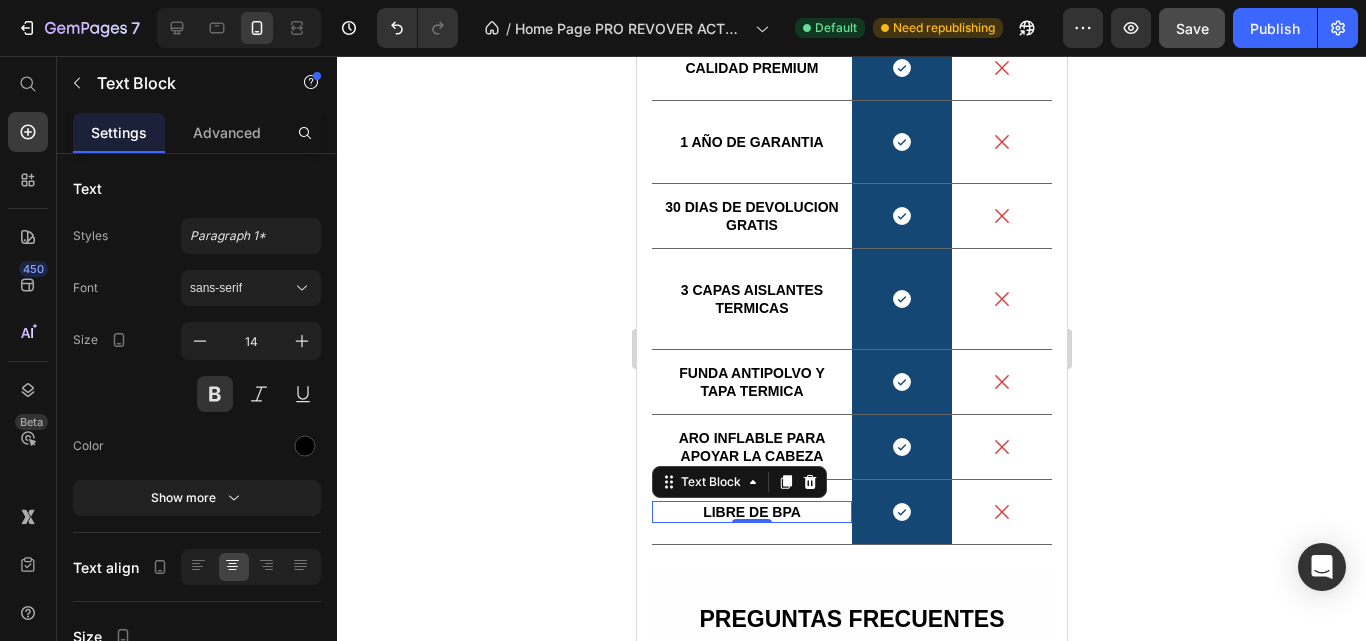 drag, startPoint x: 1170, startPoint y: 319, endPoint x: 367, endPoint y: 312, distance: 803.0305 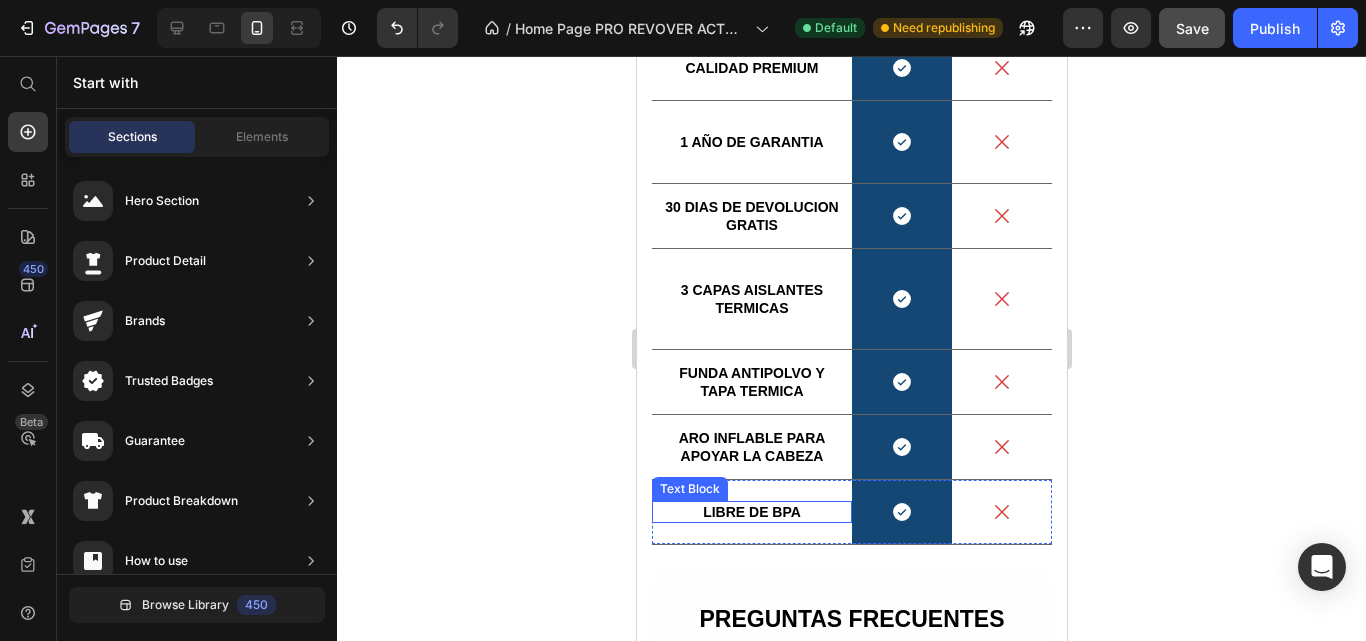 click on "LIBRE DE BPA" at bounding box center [751, 512] 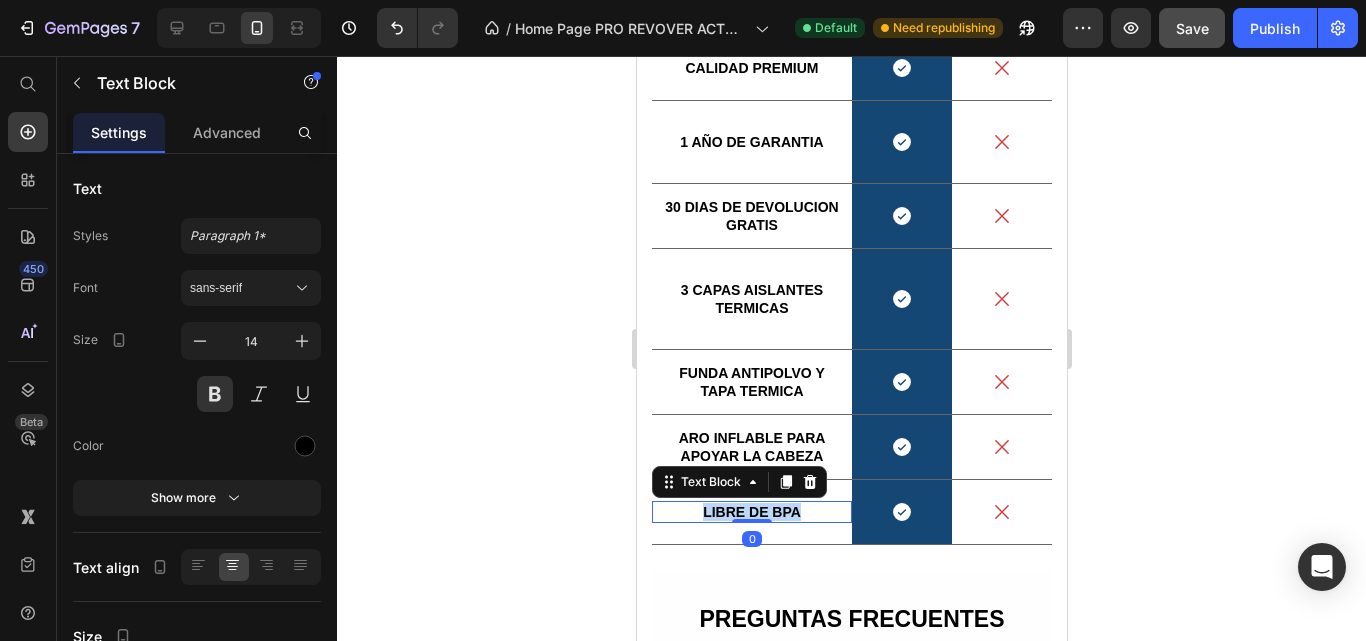 click on "LIBRE DE BPA" at bounding box center [751, 512] 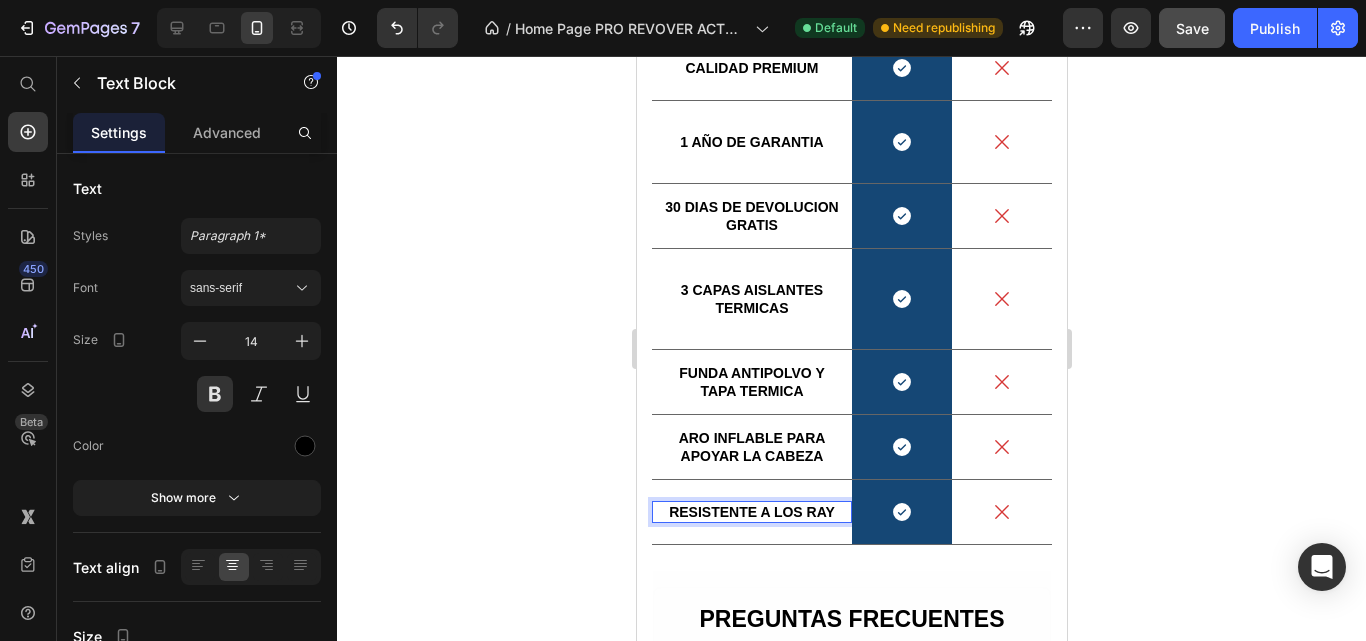 scroll, scrollTop: 2900, scrollLeft: 0, axis: vertical 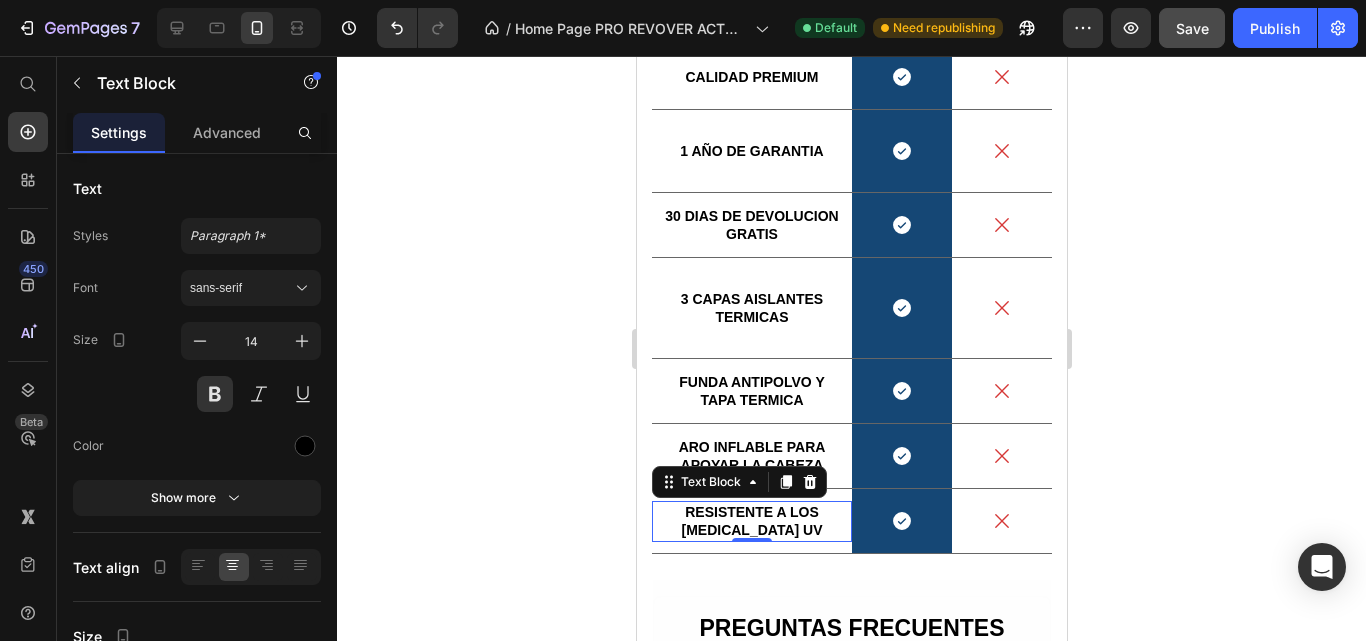 click 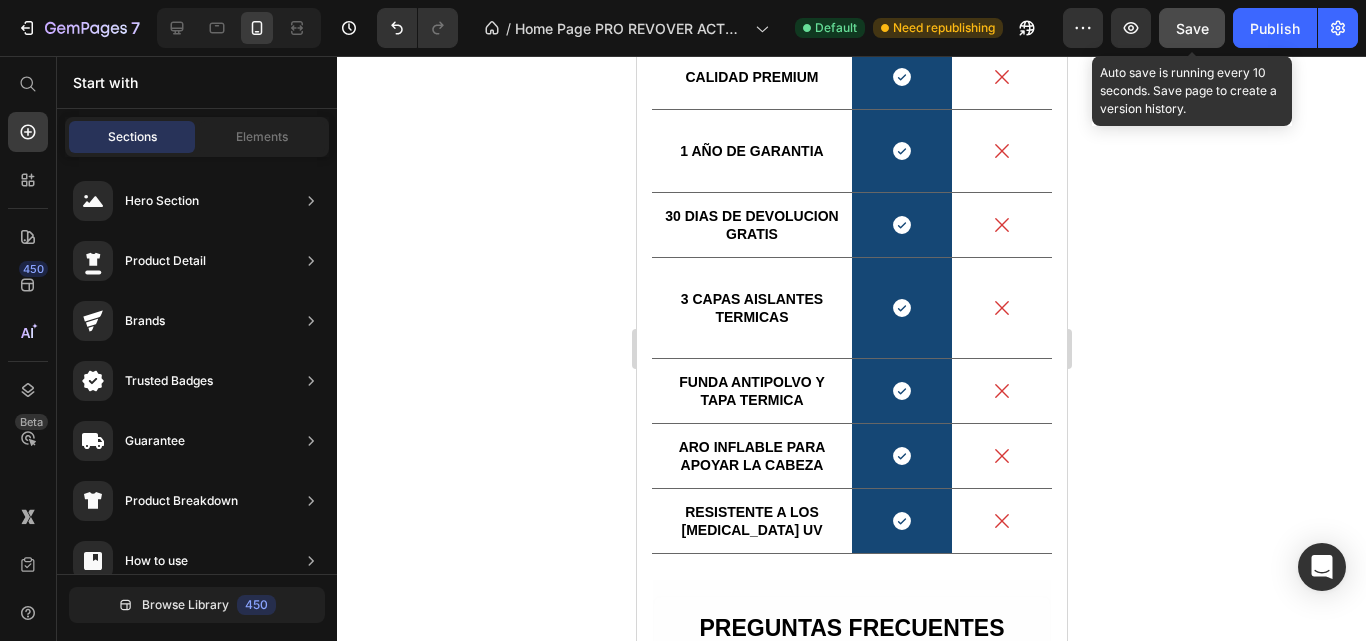 click on "Save" at bounding box center [1192, 28] 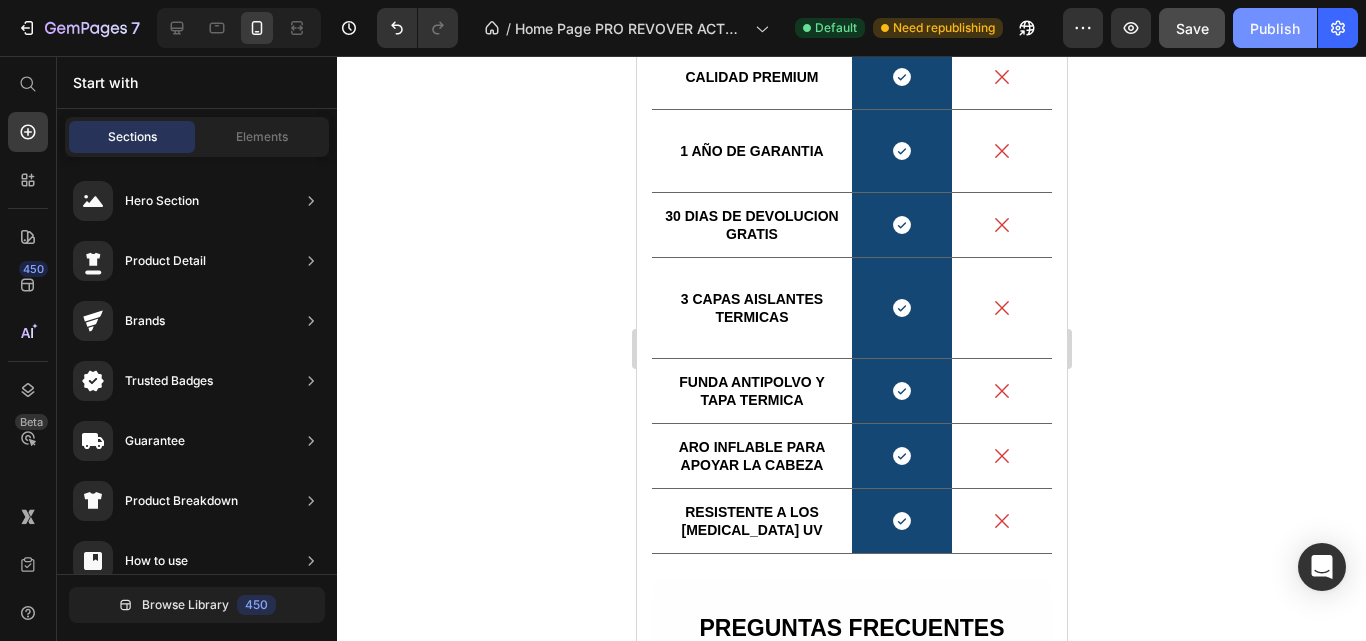 click on "Publish" at bounding box center (1275, 28) 